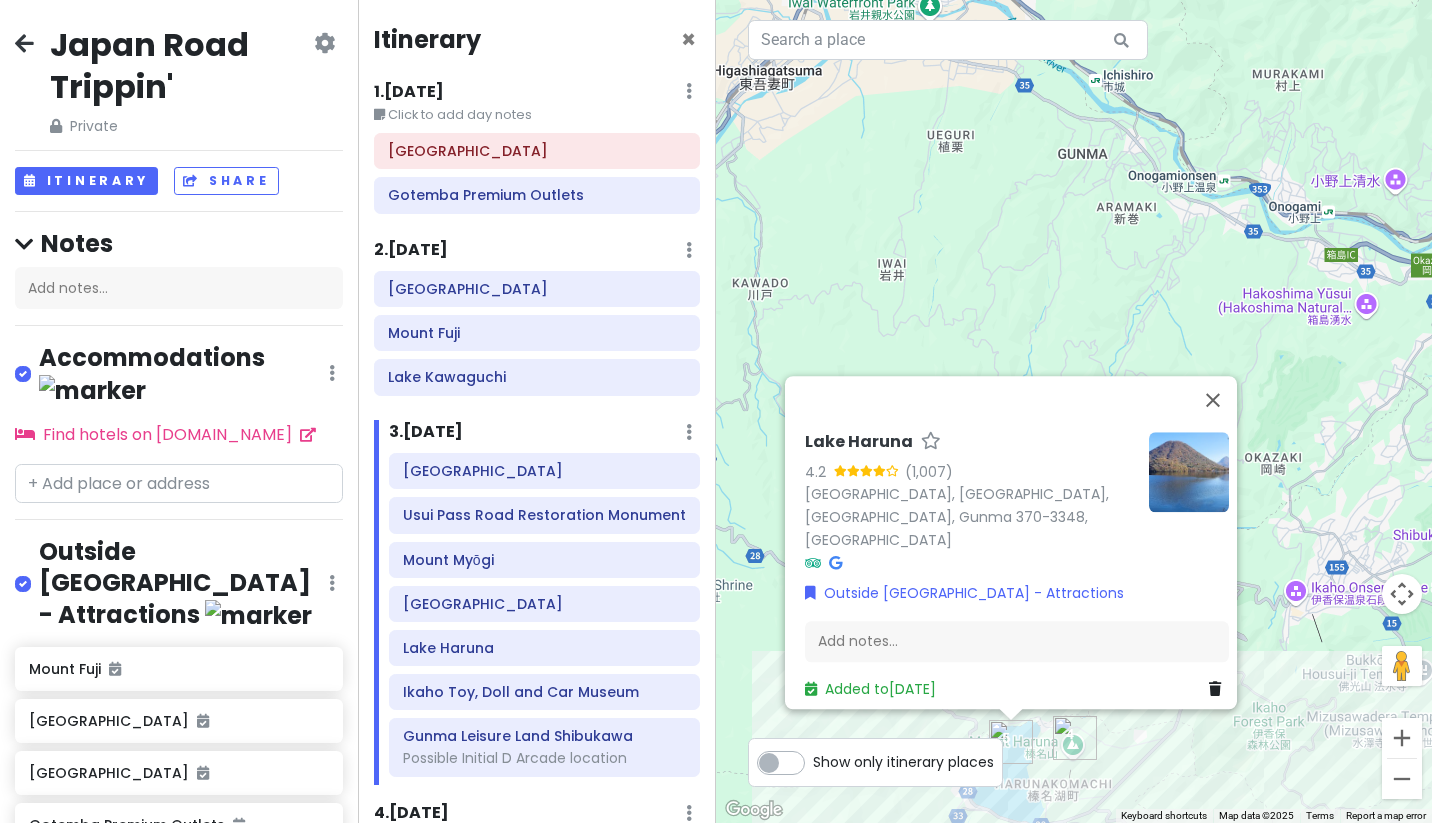 scroll, scrollTop: 0, scrollLeft: 0, axis: both 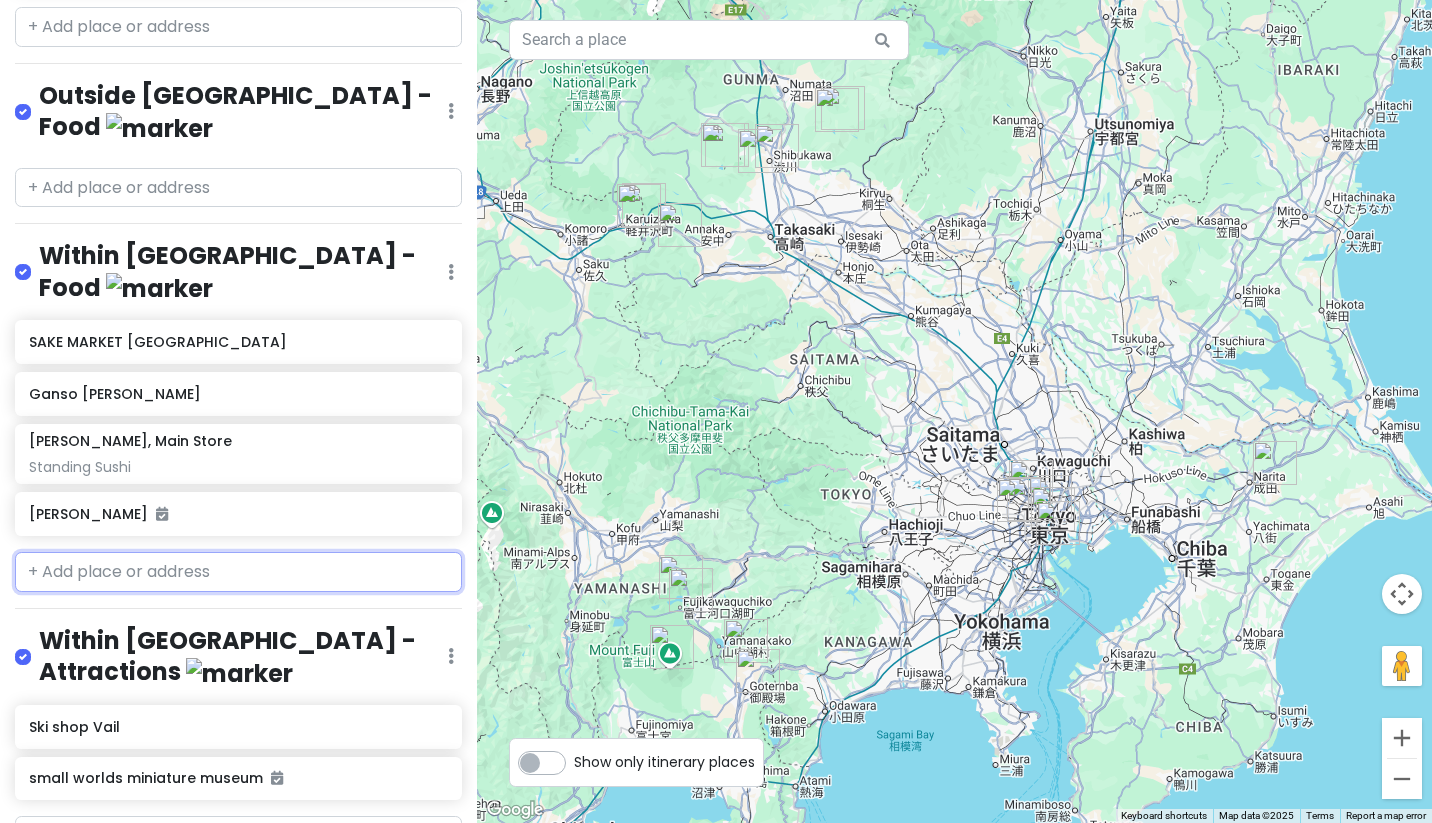 click at bounding box center (238, 572) 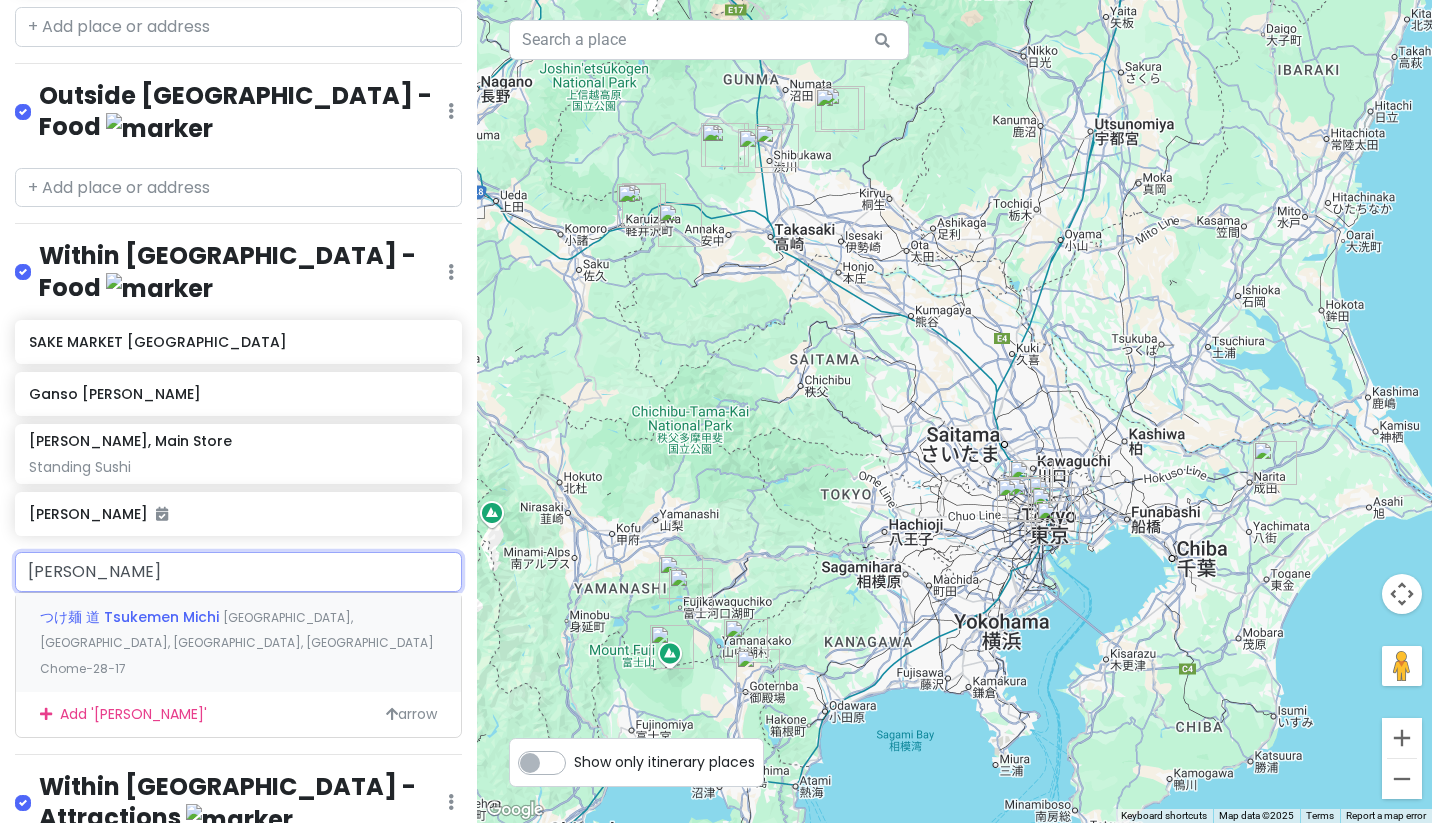 click on "つけ麺 道 Tsukemen Michi   [GEOGRAPHIC_DATA], [GEOGRAPHIC_DATA], [GEOGRAPHIC_DATA], [GEOGRAPHIC_DATA] Chome−28−17" at bounding box center (238, 642) 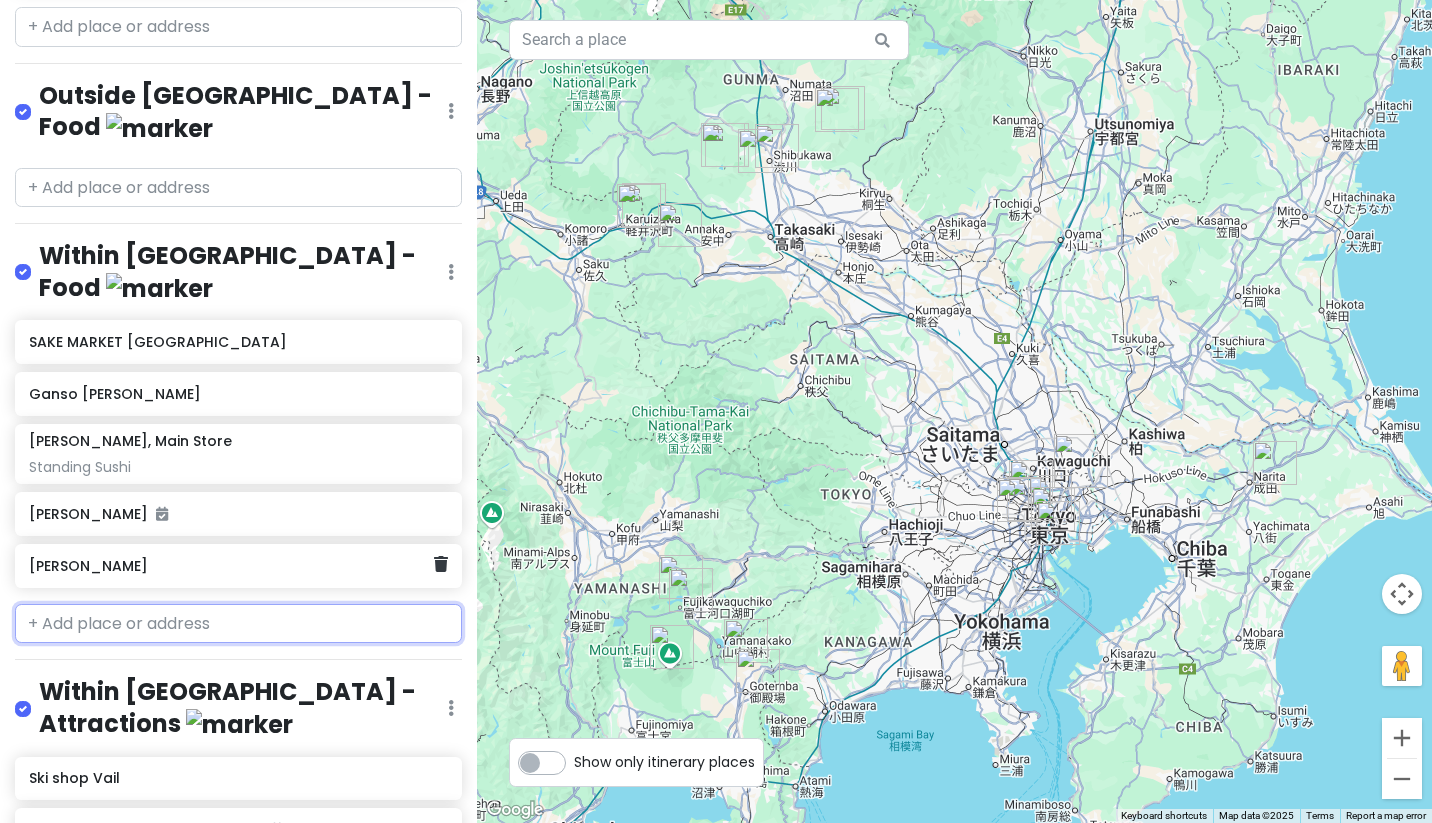 click on "[PERSON_NAME]" at bounding box center [231, 566] 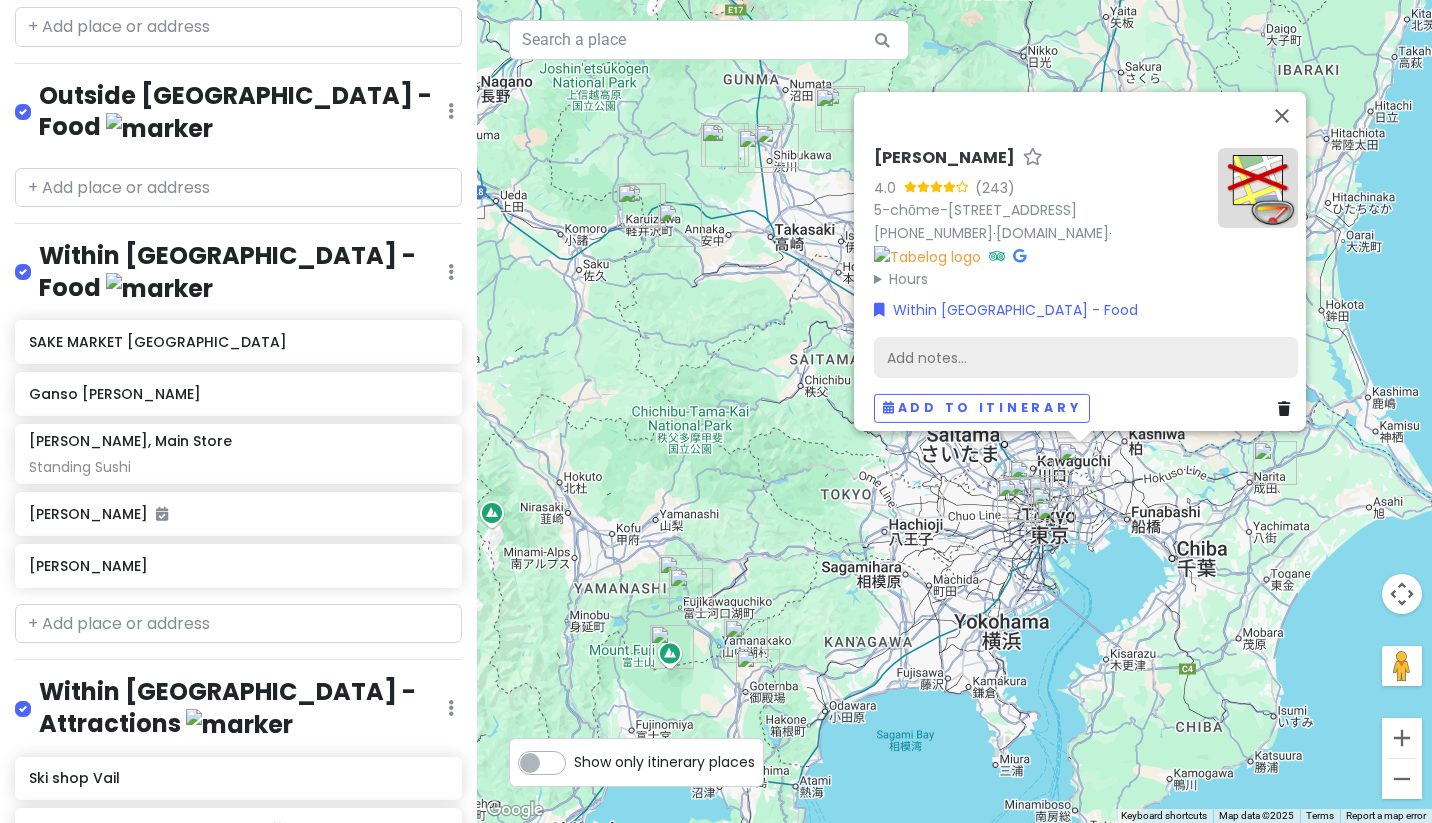 click on "Add notes..." at bounding box center (1086, 357) 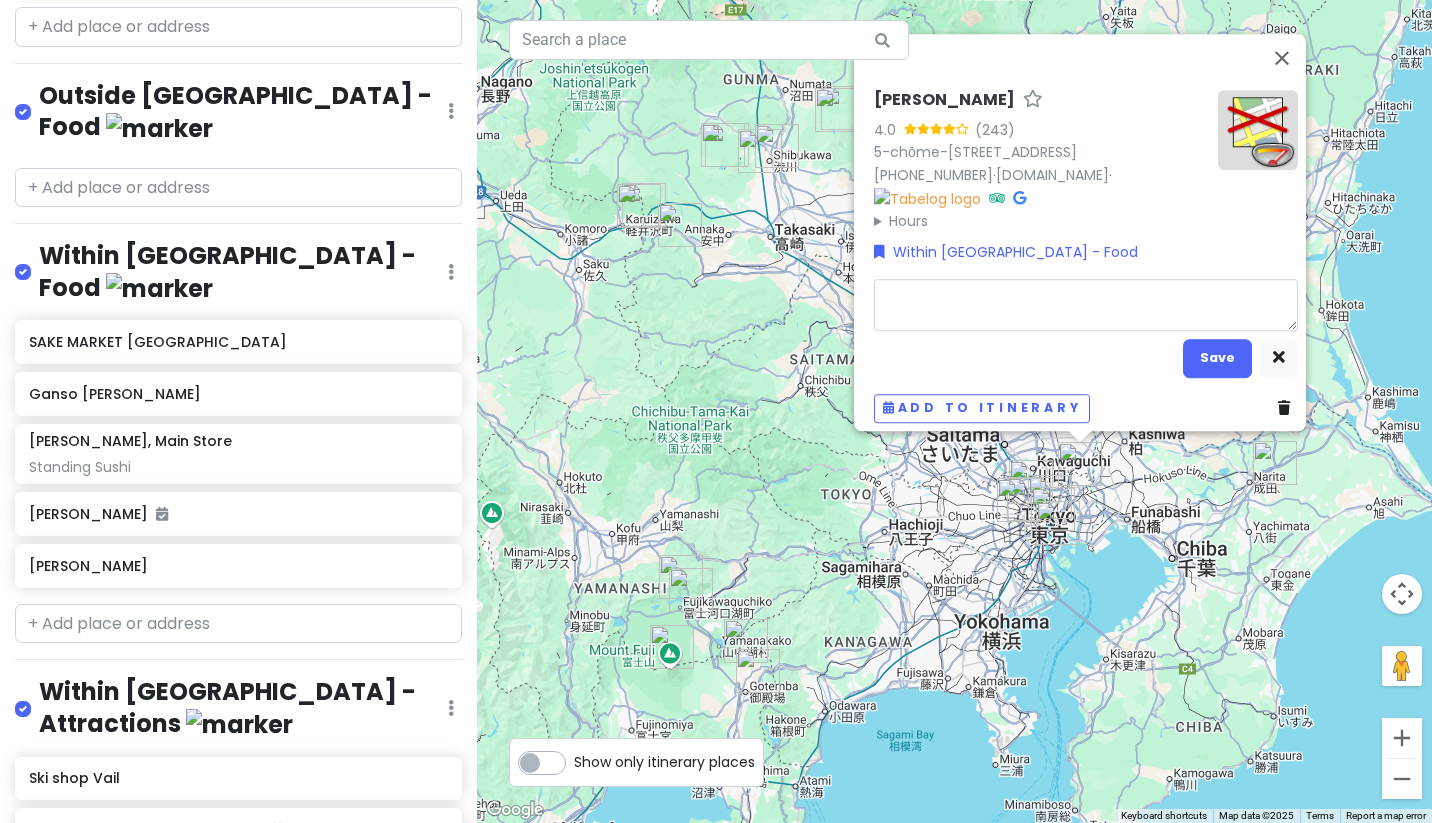 type on "x" 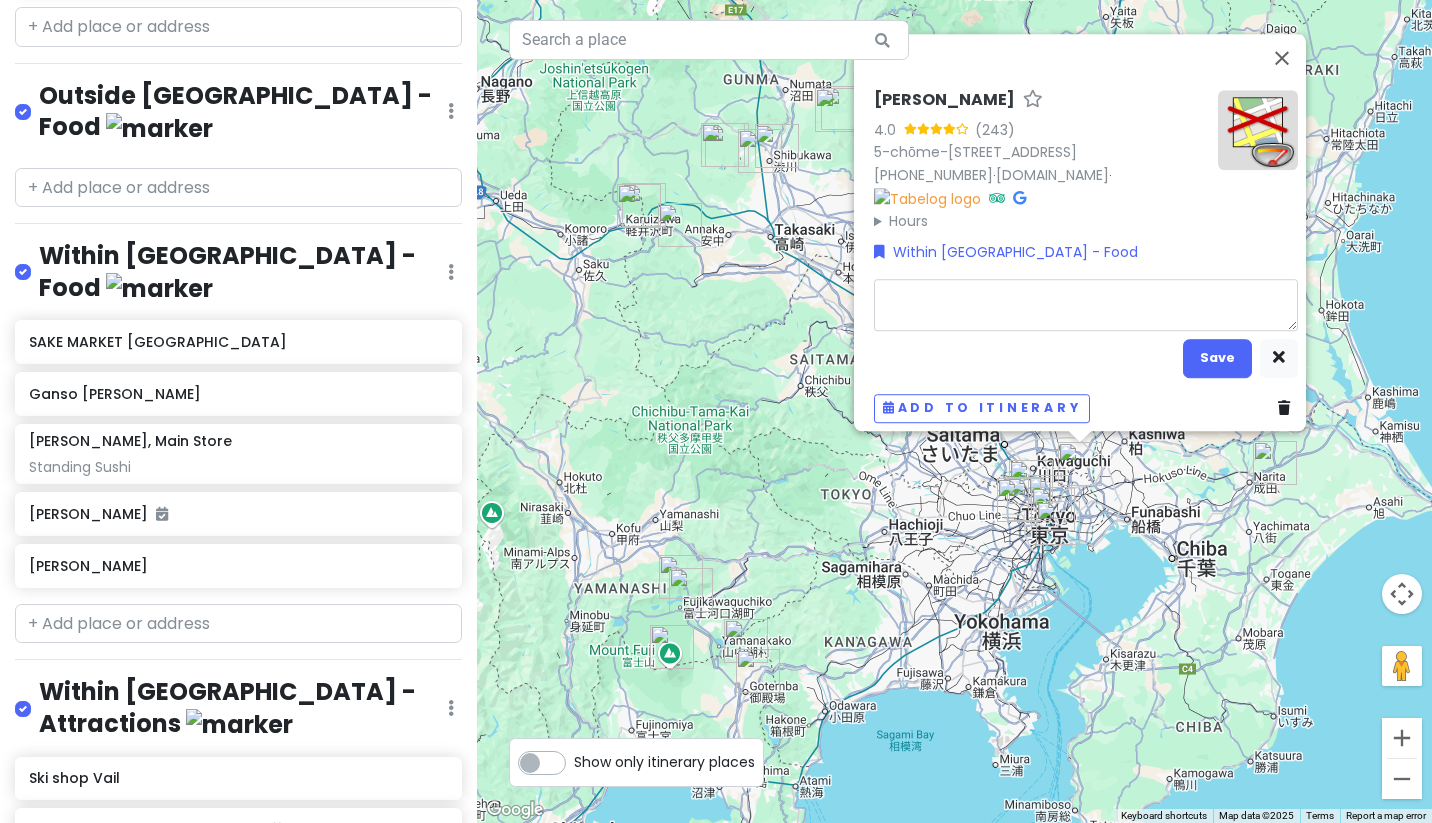 type on "N" 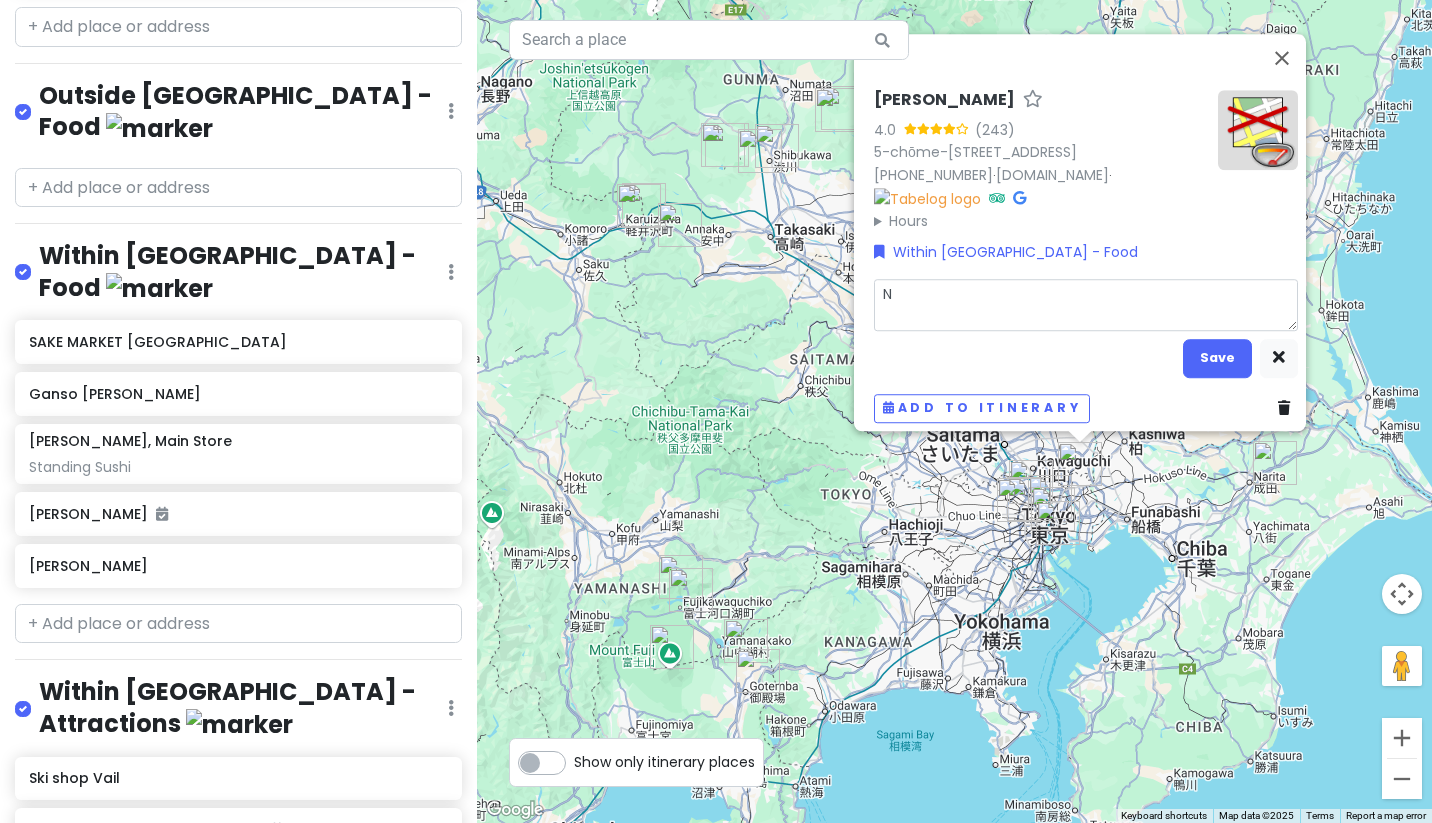 type on "x" 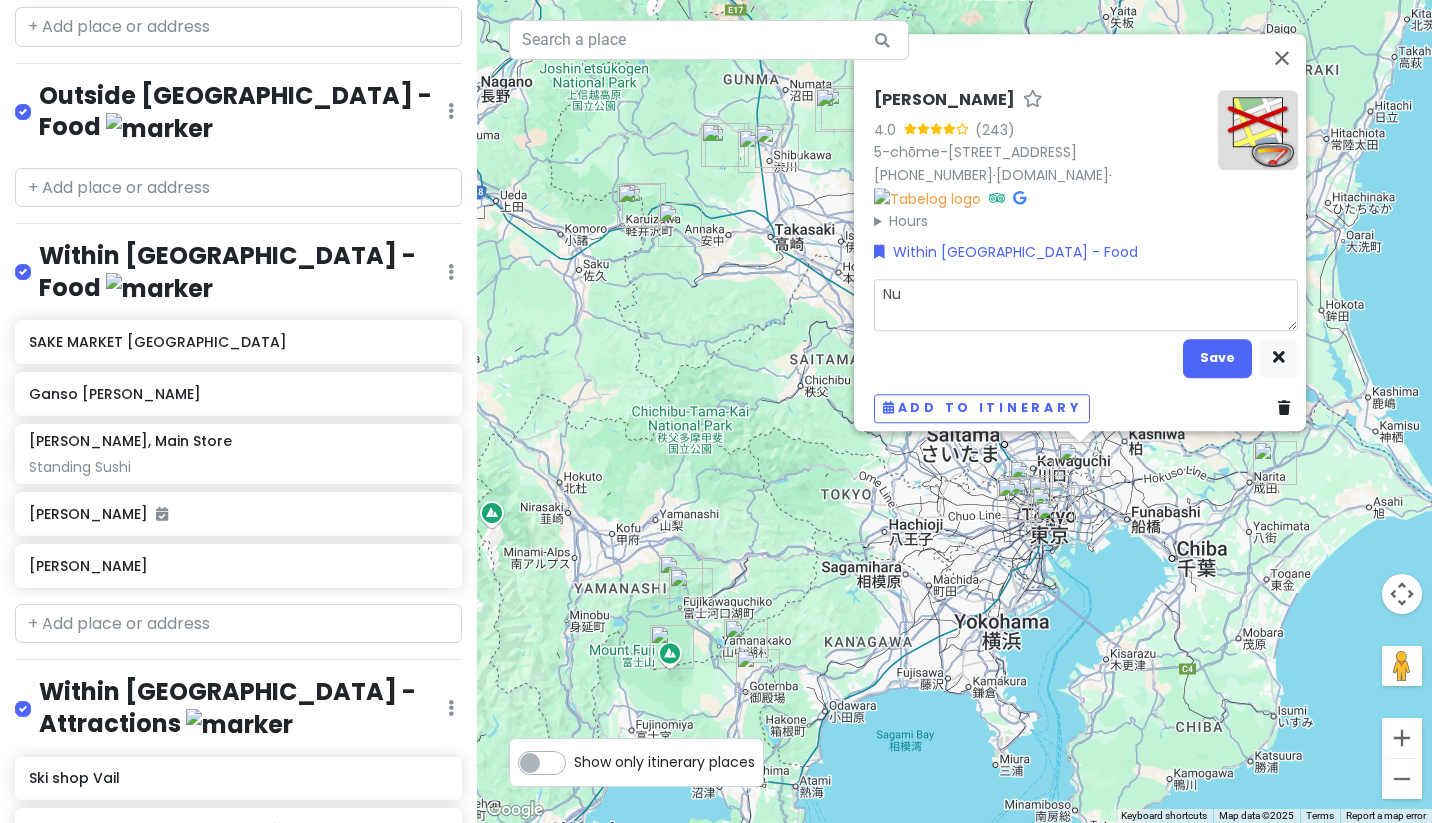 type on "x" 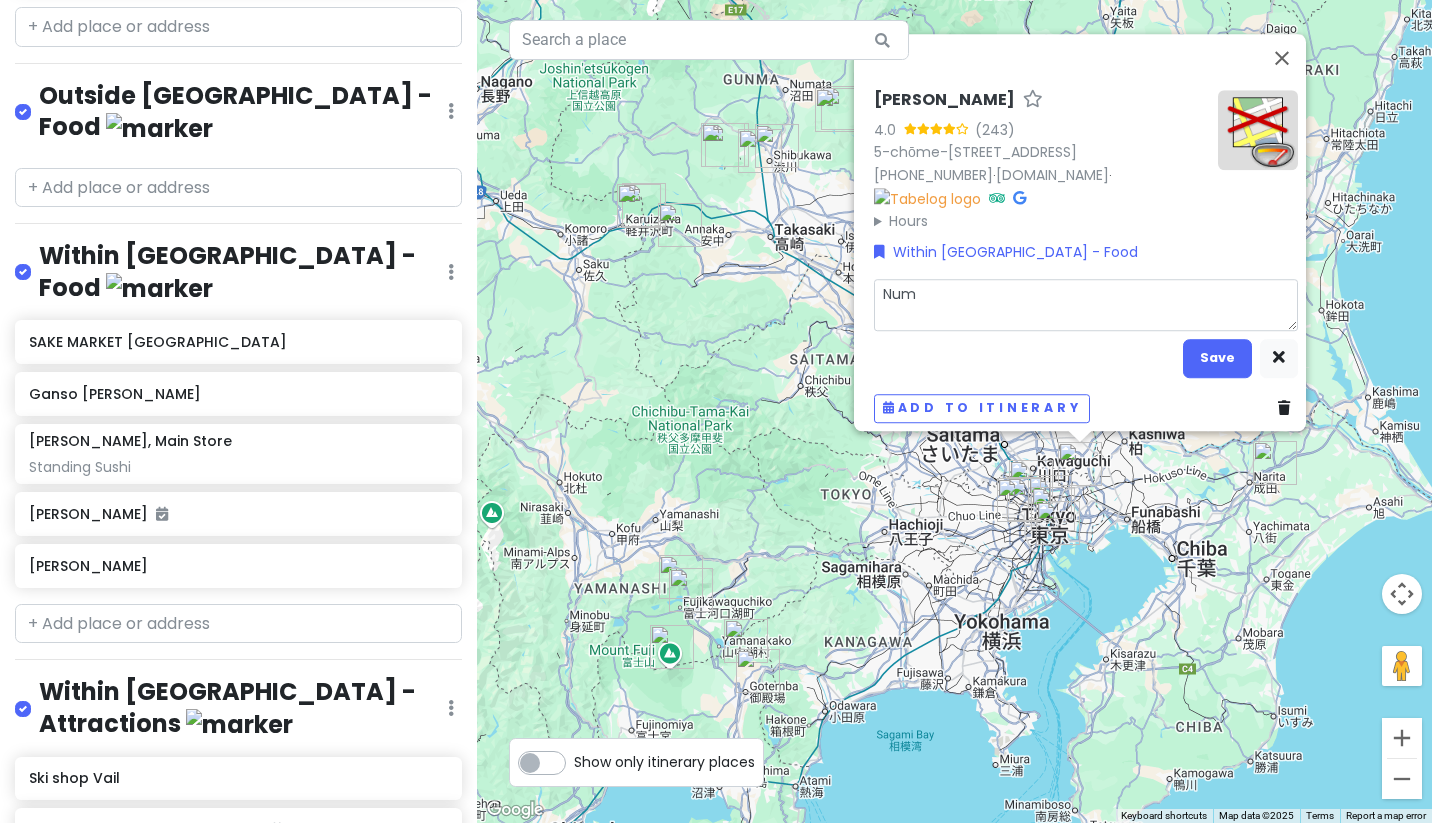 type on "x" 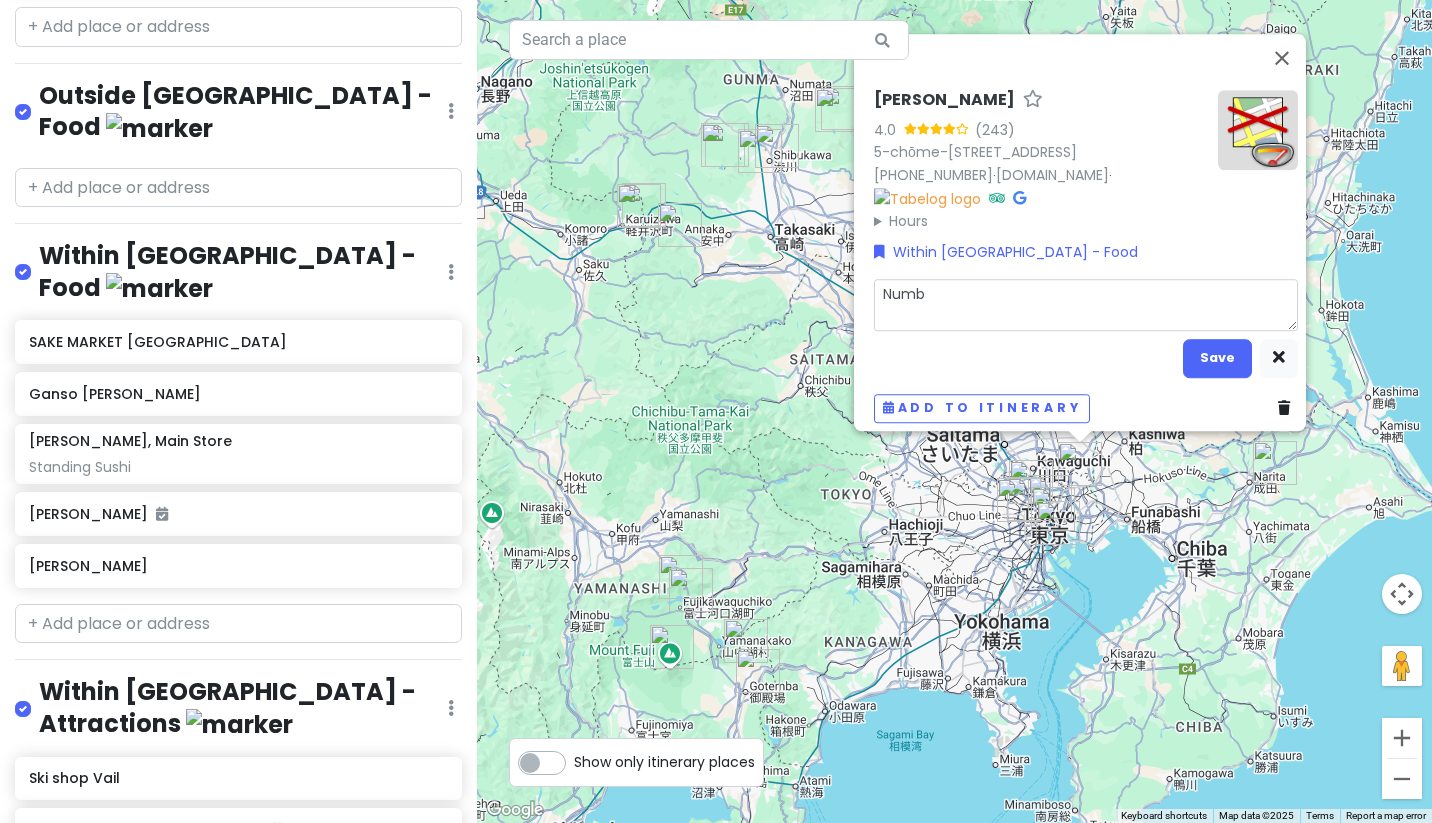 type on "x" 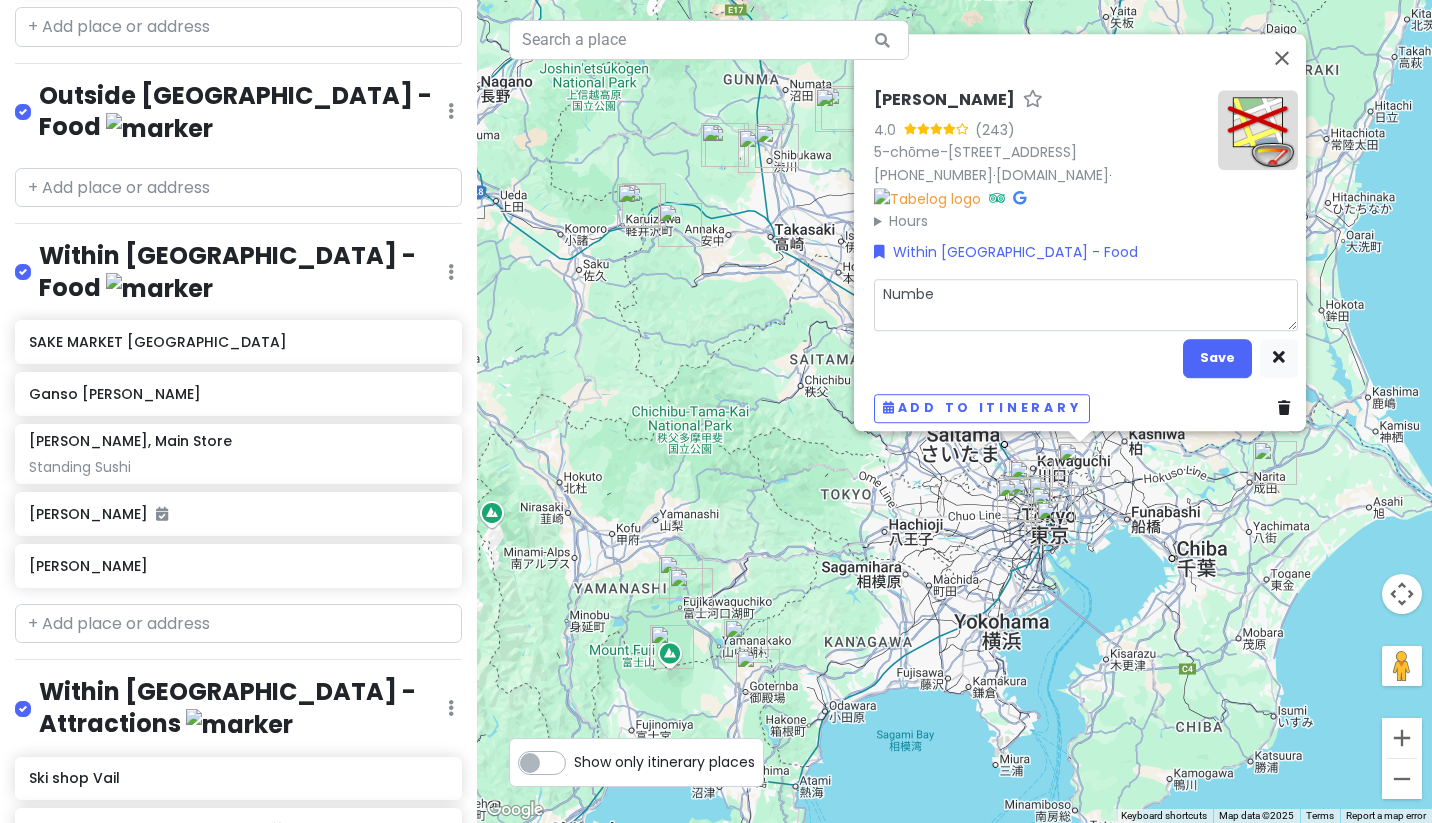 type on "x" 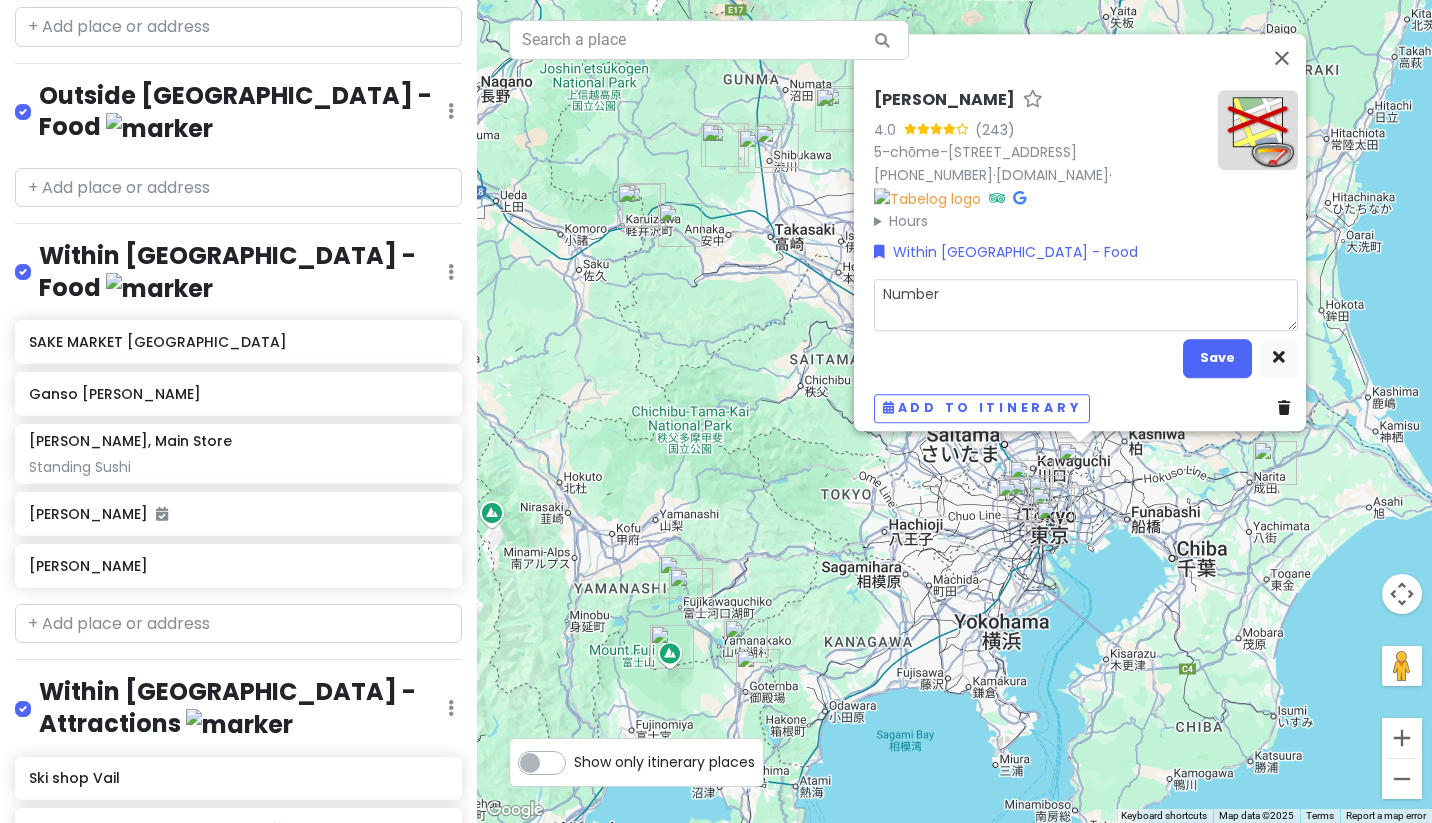 type on "x" 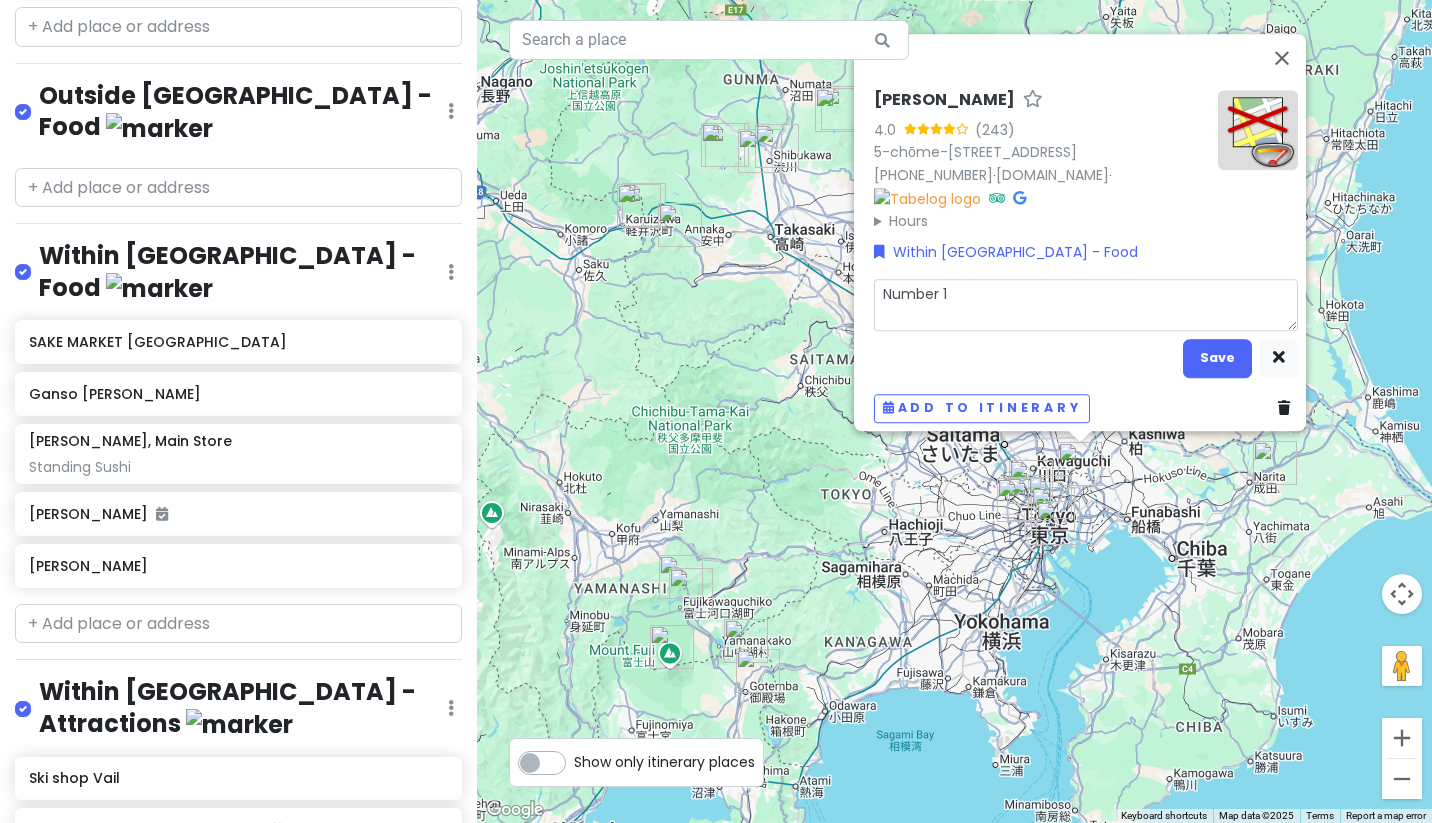 type on "x" 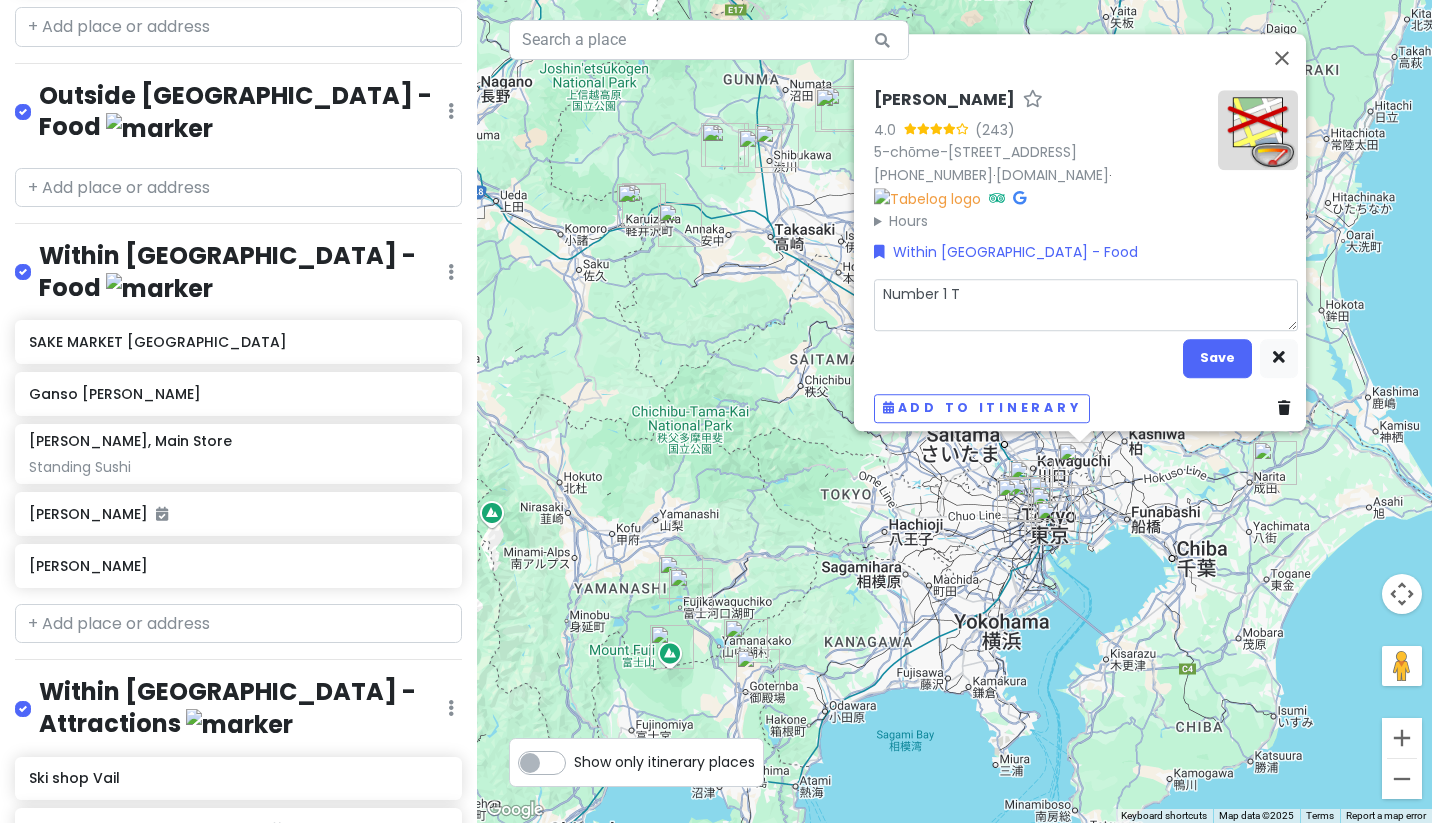 type on "x" 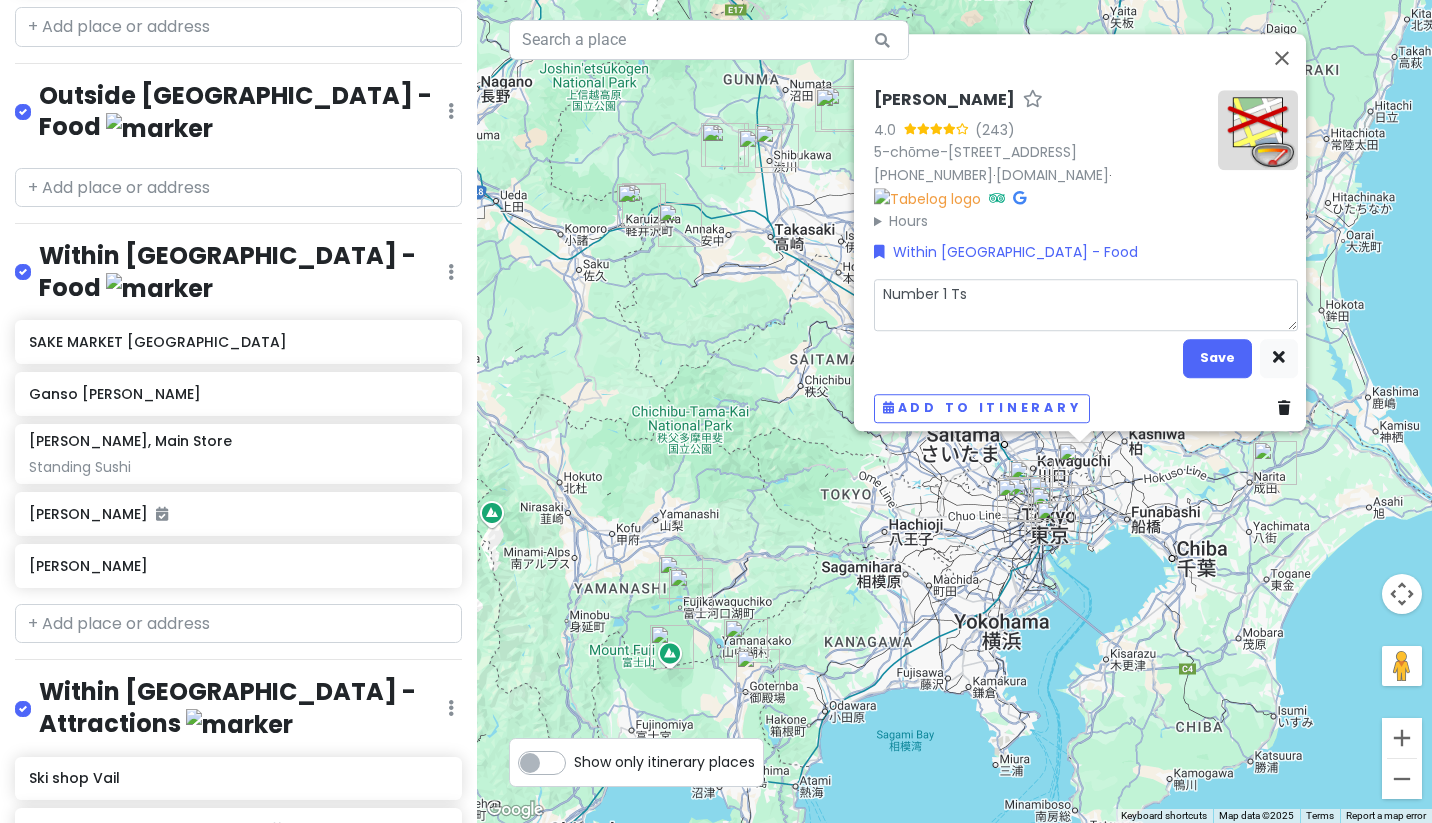 type on "x" 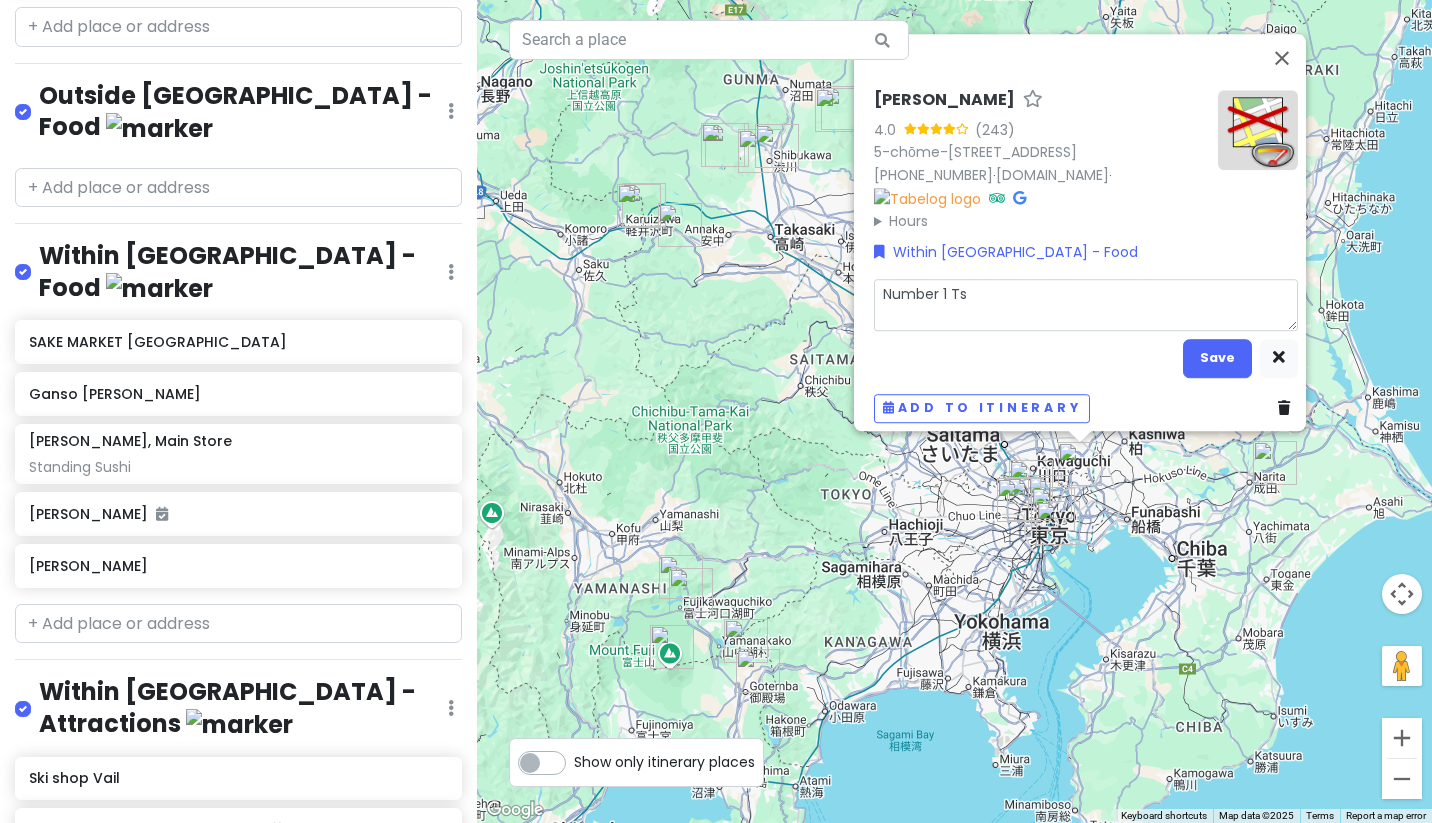 type on "Number 1 Tsu" 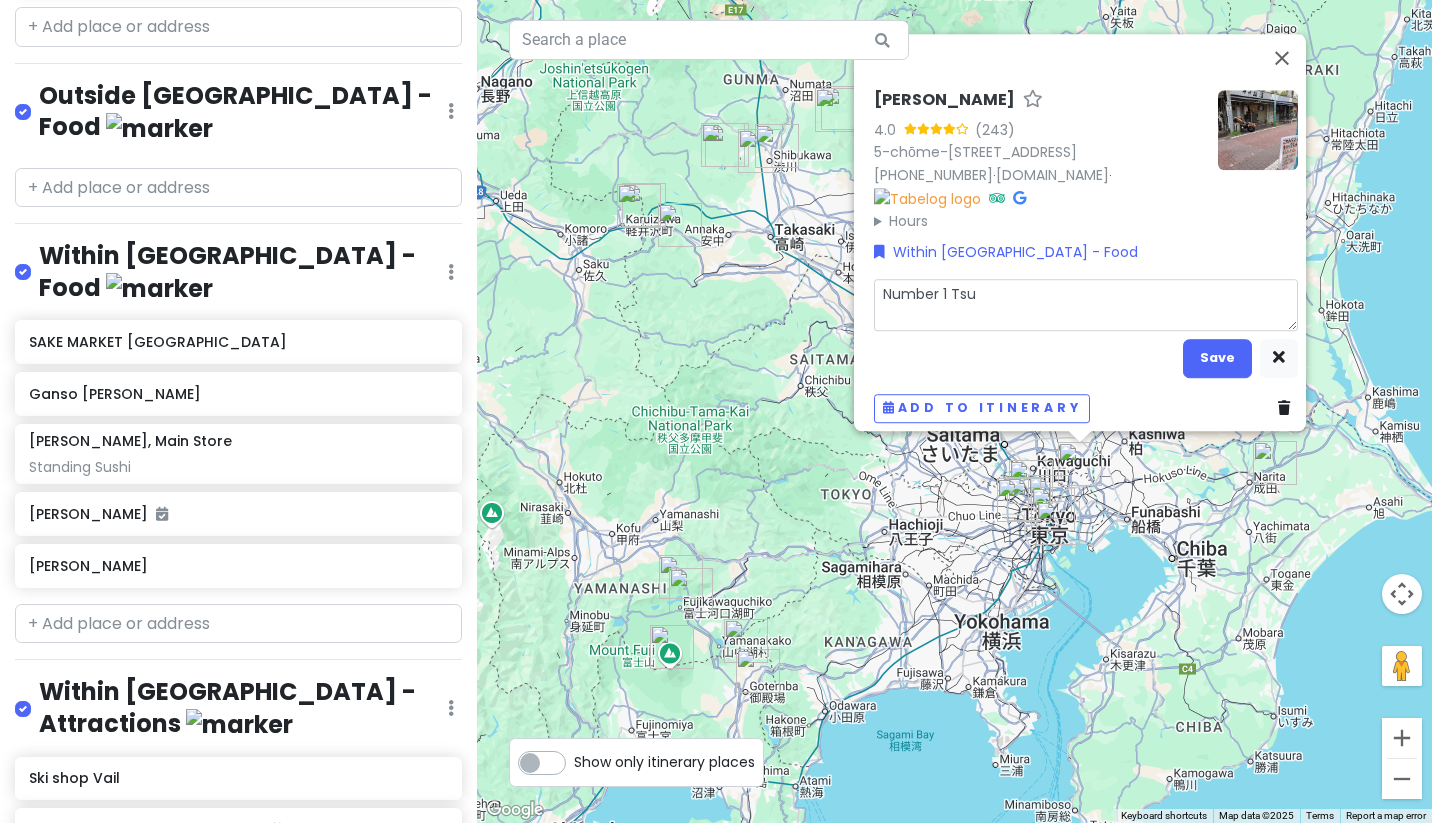 type on "x" 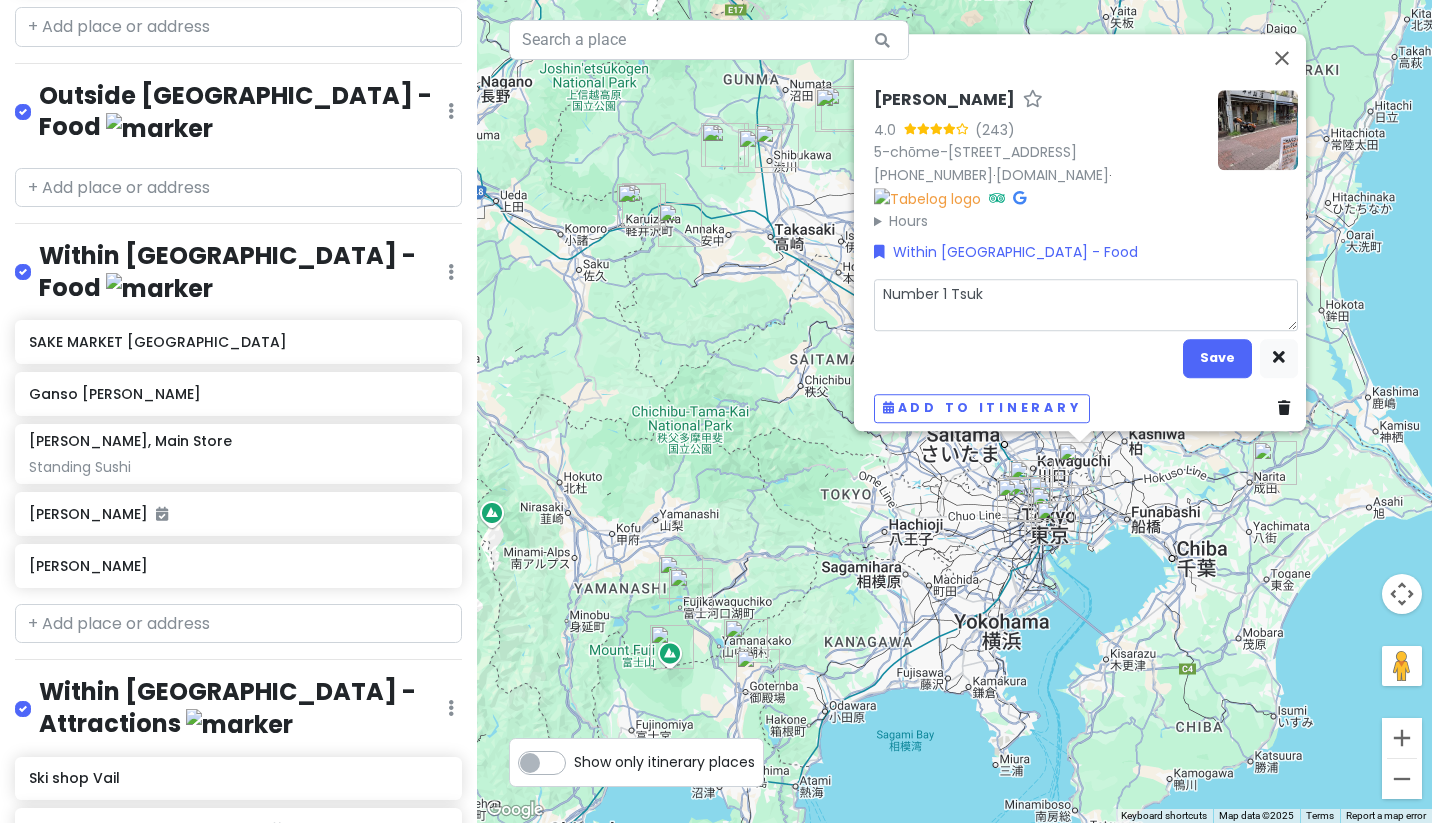 type on "x" 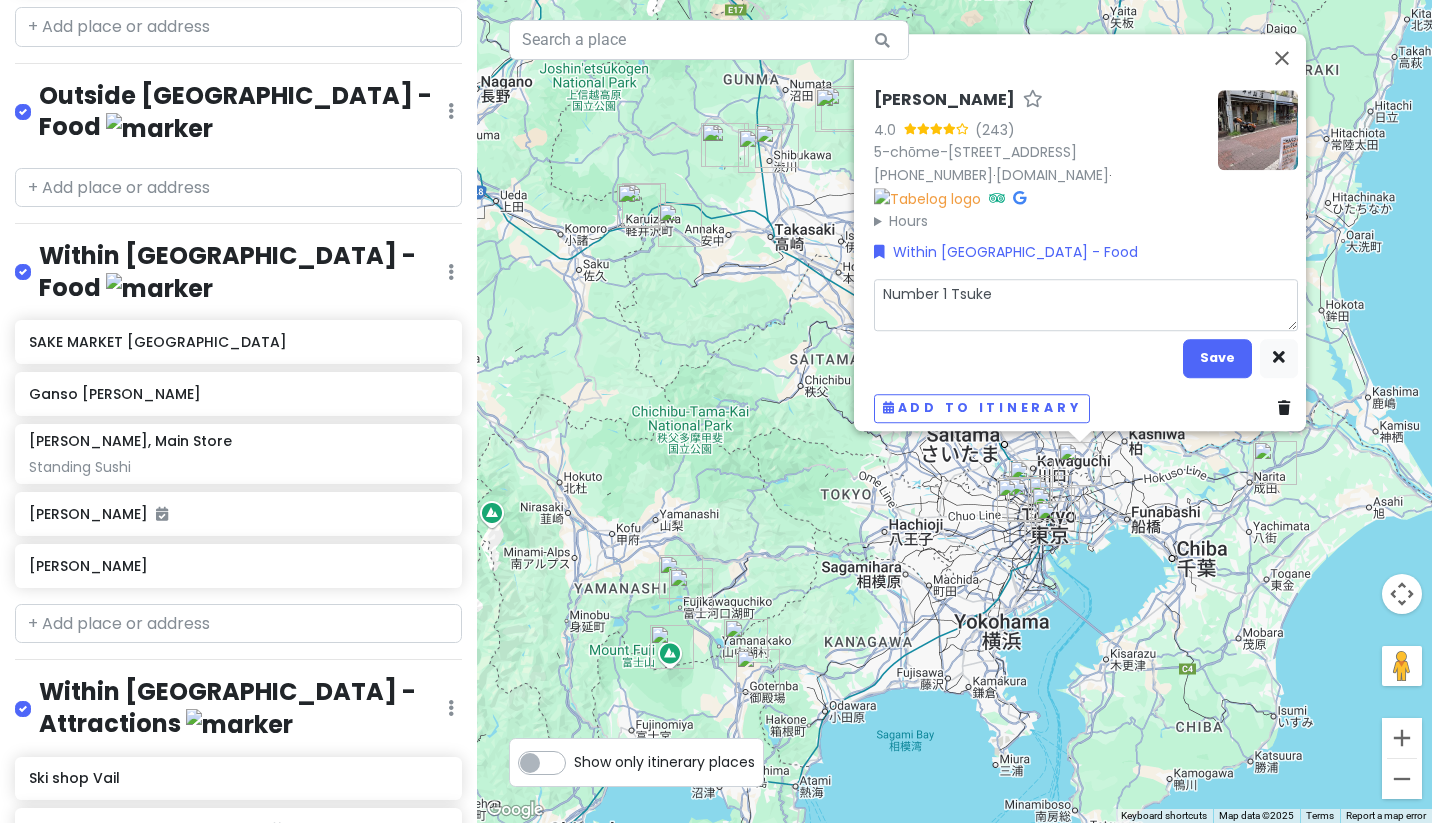 type on "x" 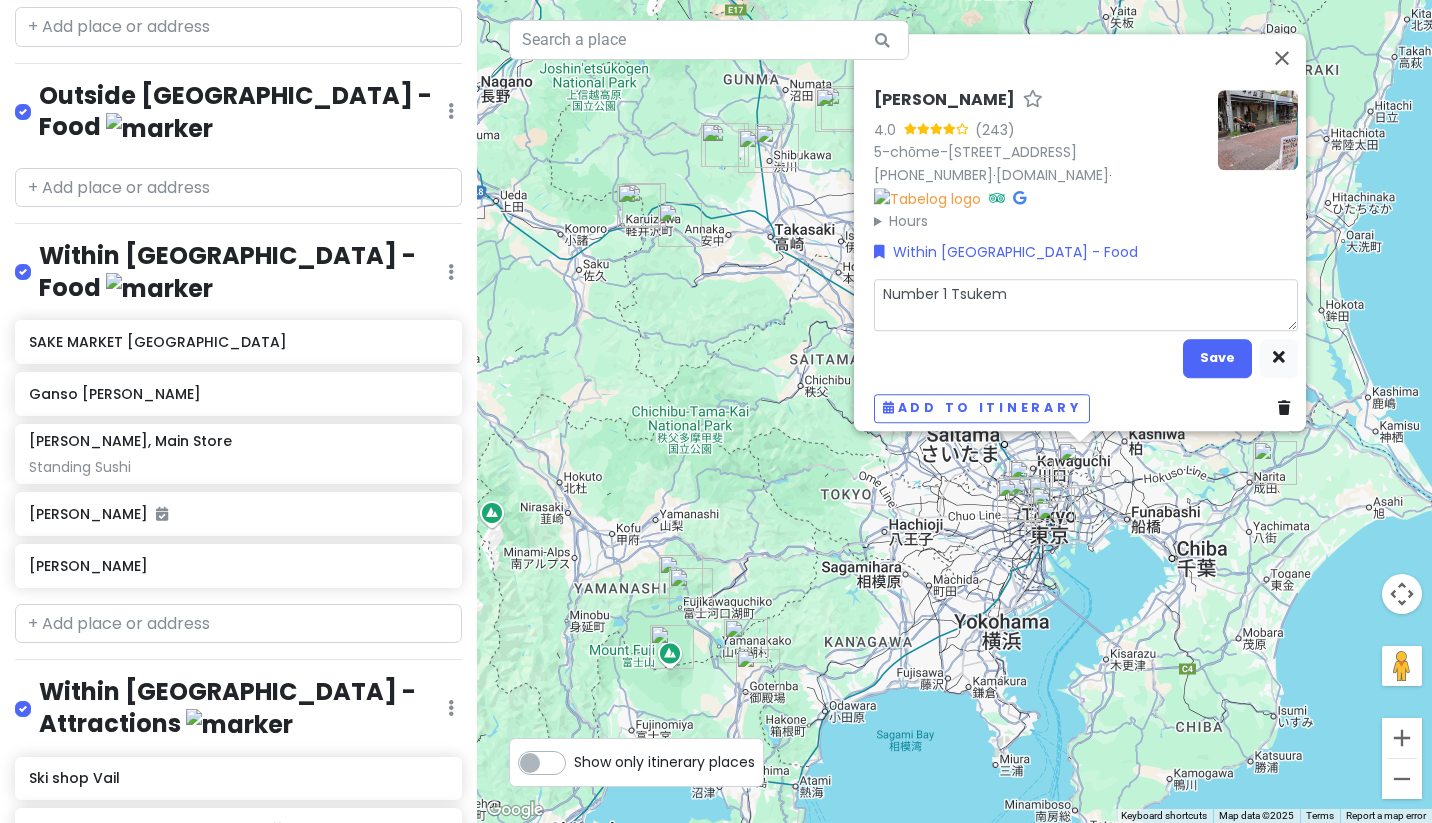 type on "x" 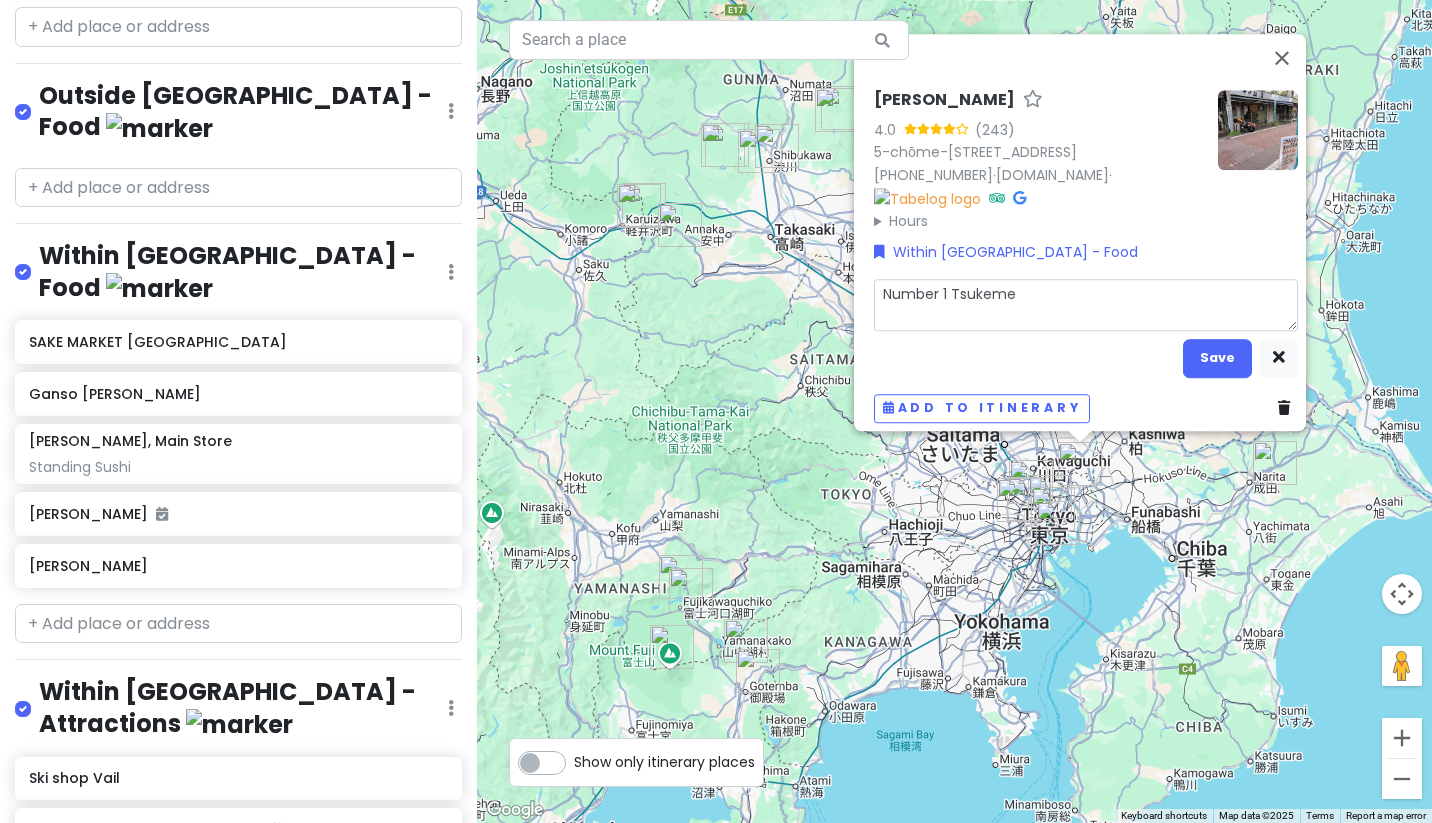 type on "x" 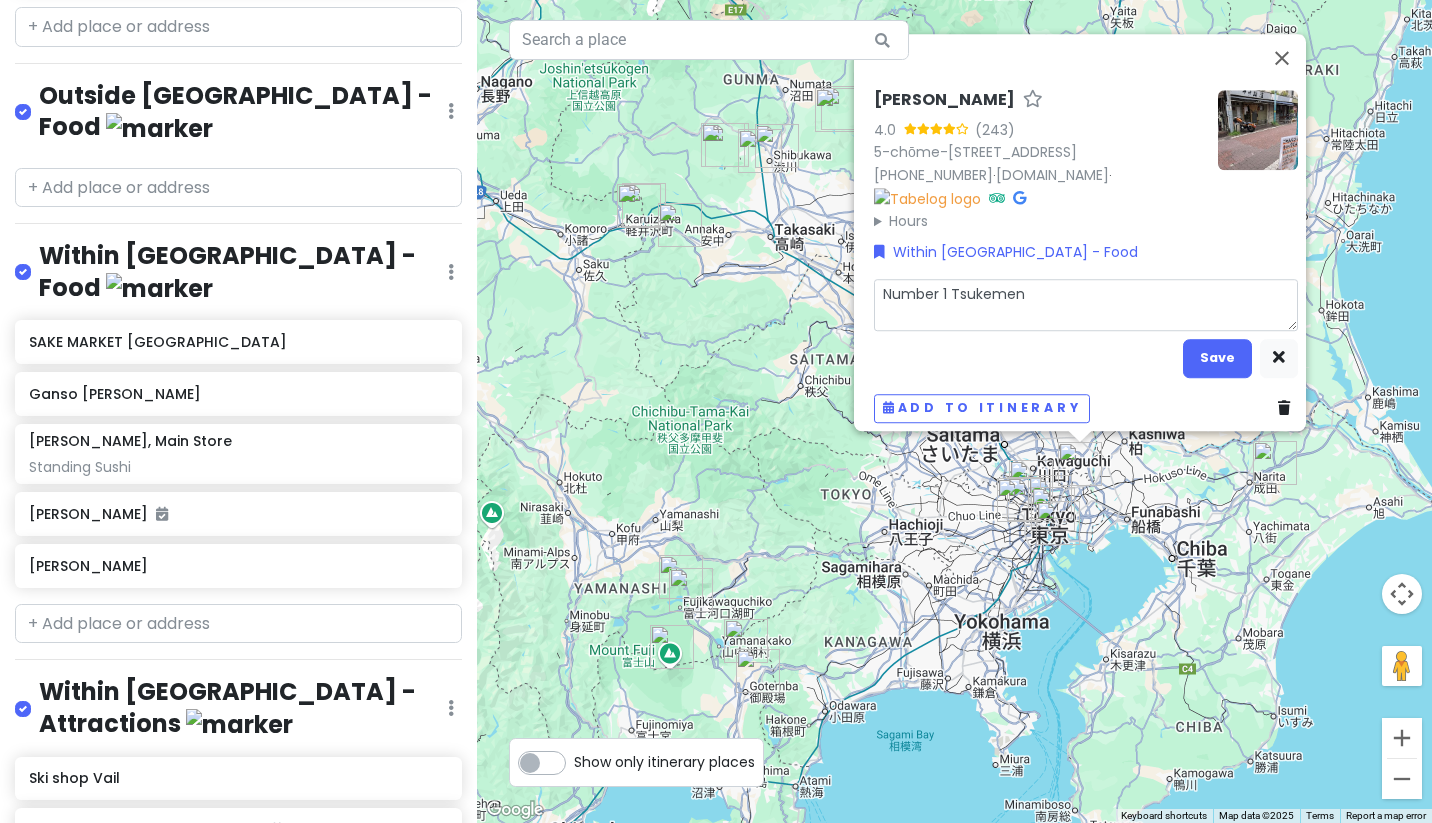 type on "x" 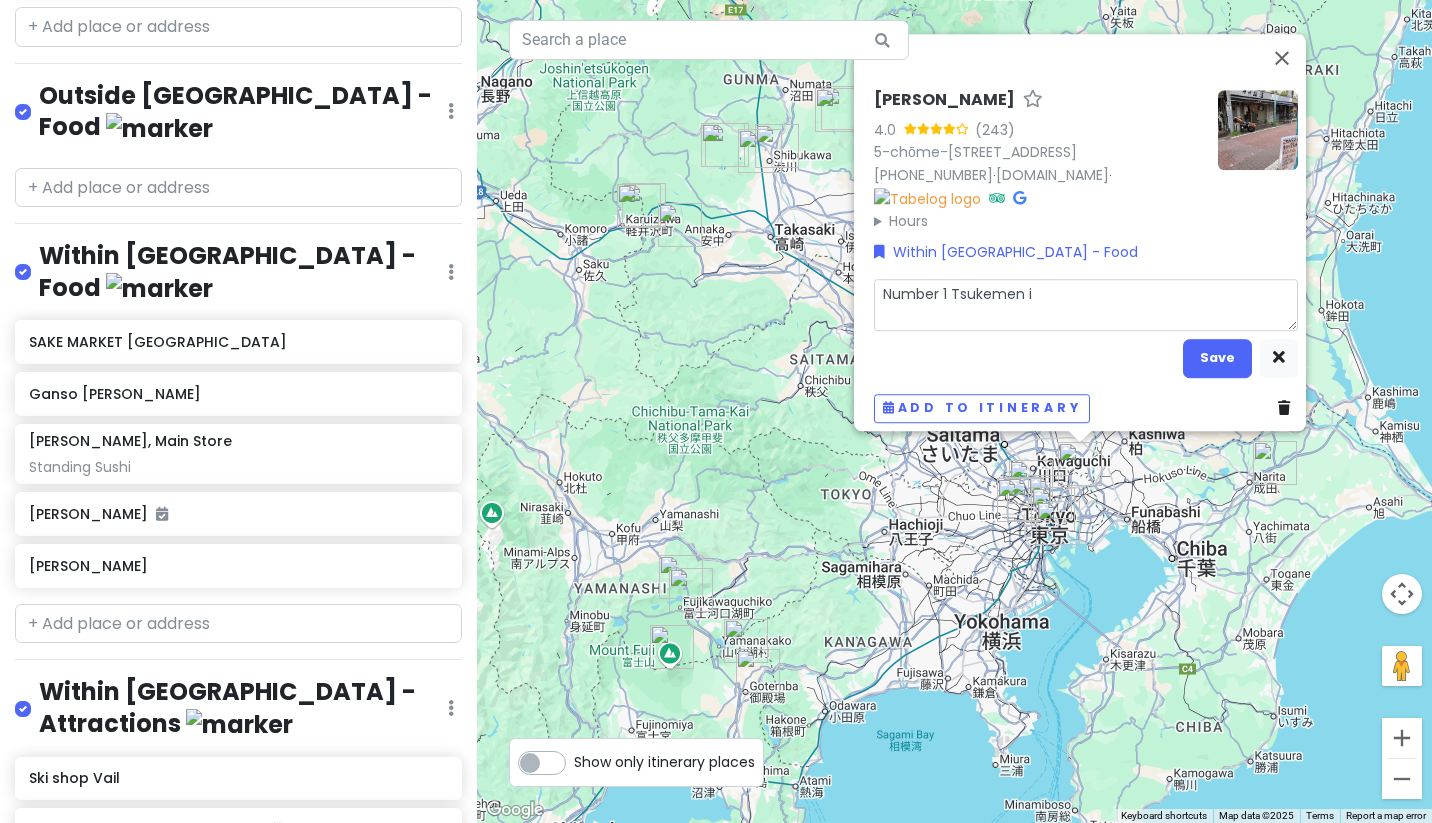 type on "x" 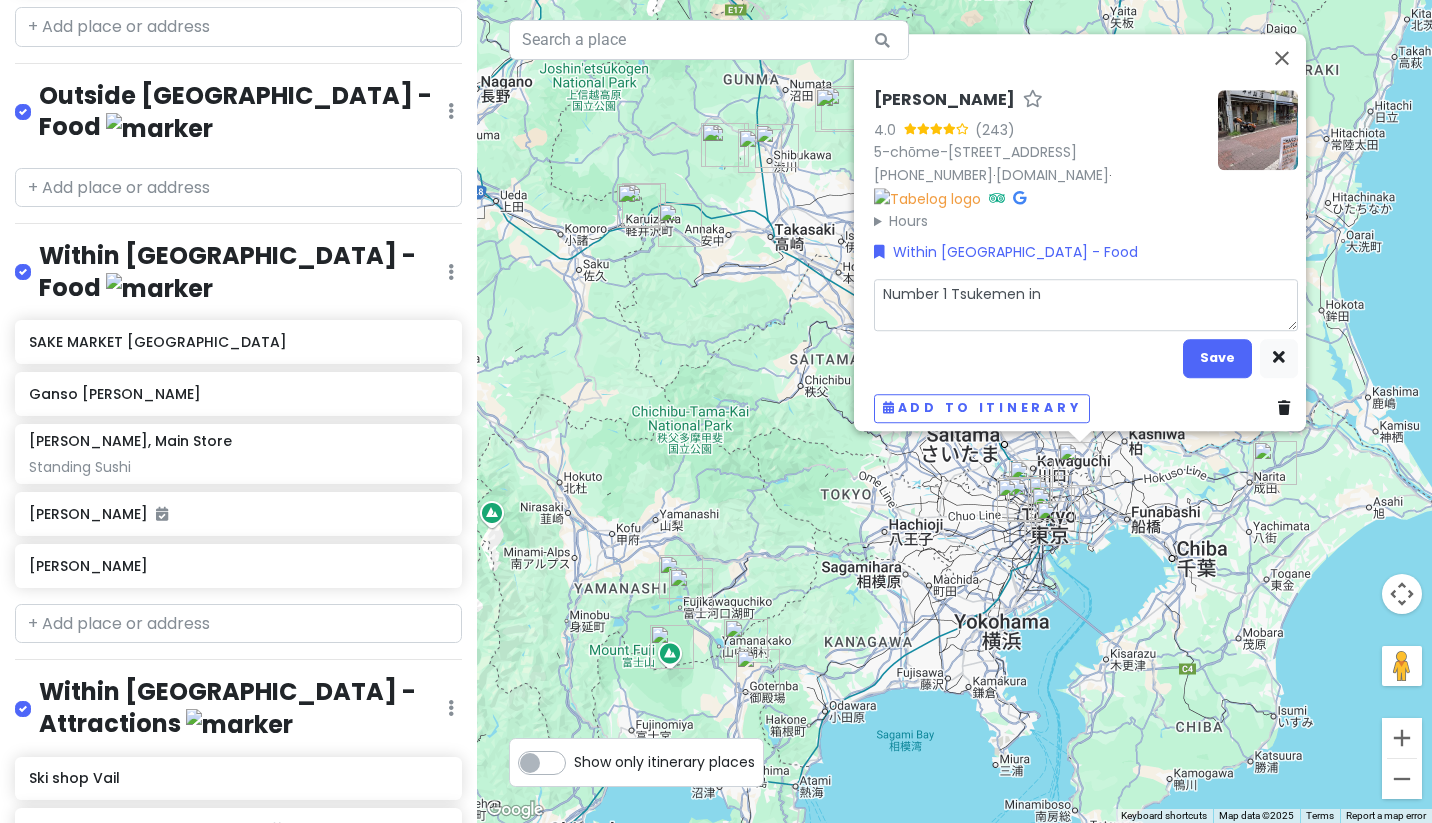 type on "x" 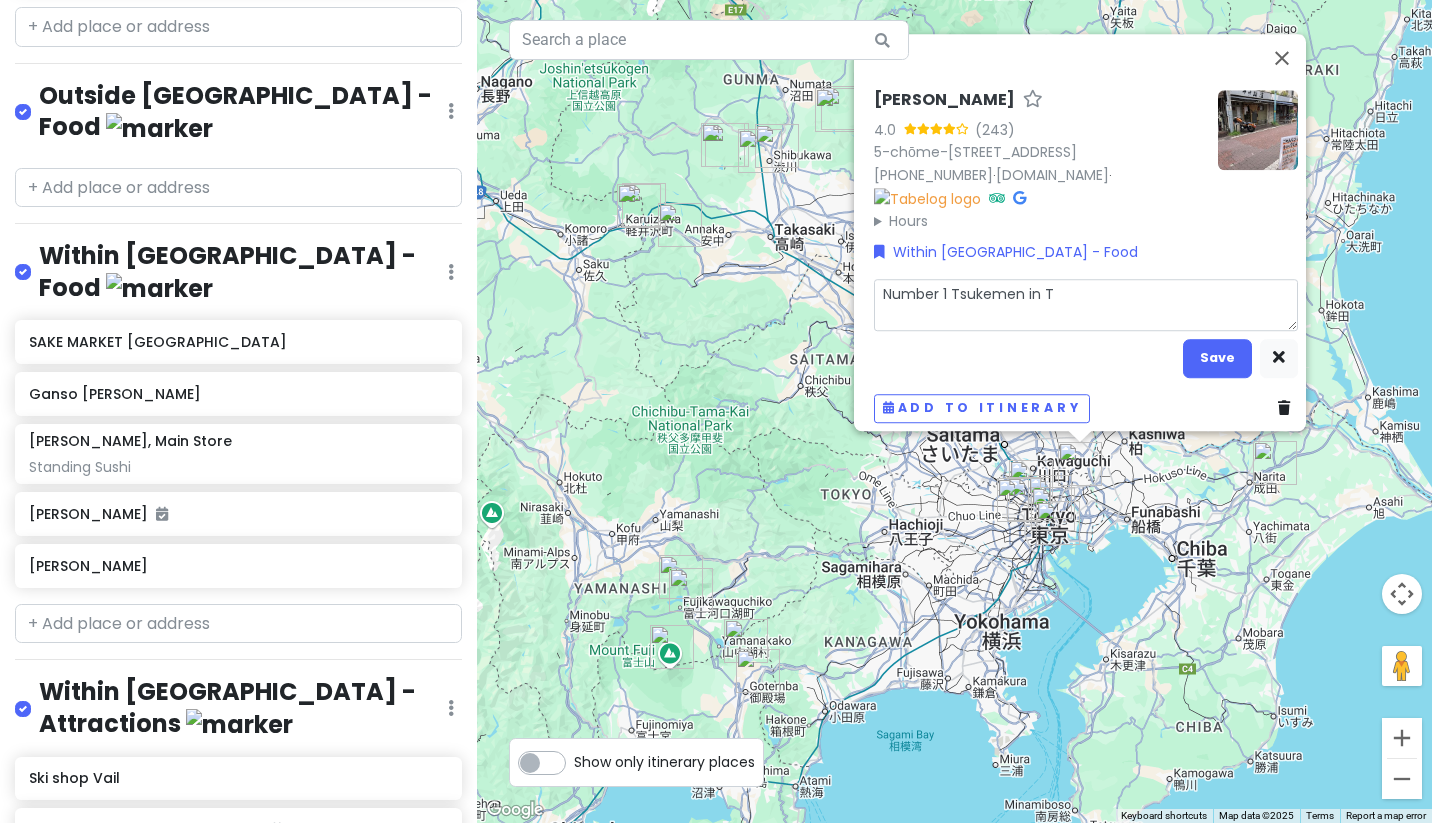 type on "x" 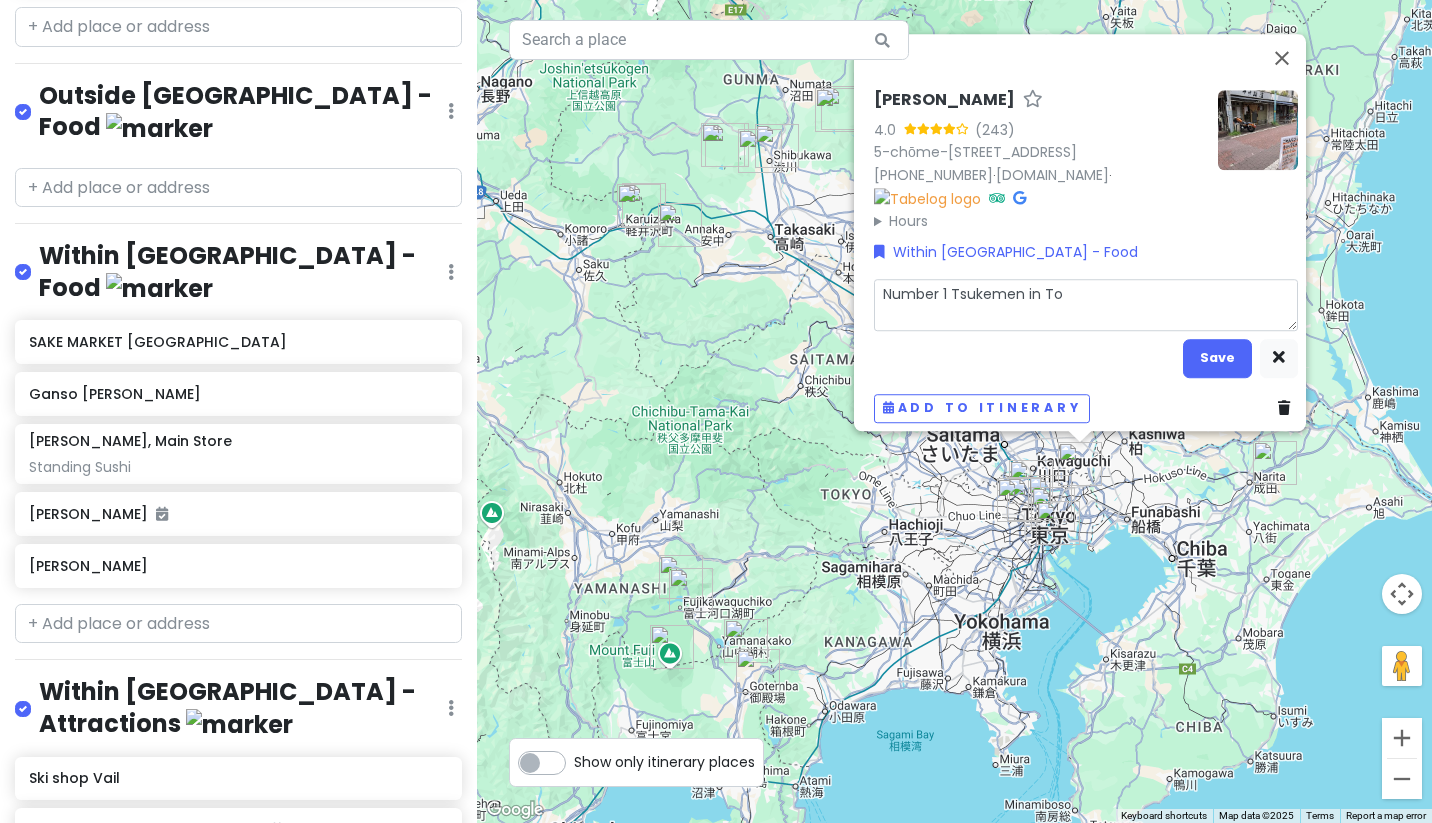 type on "x" 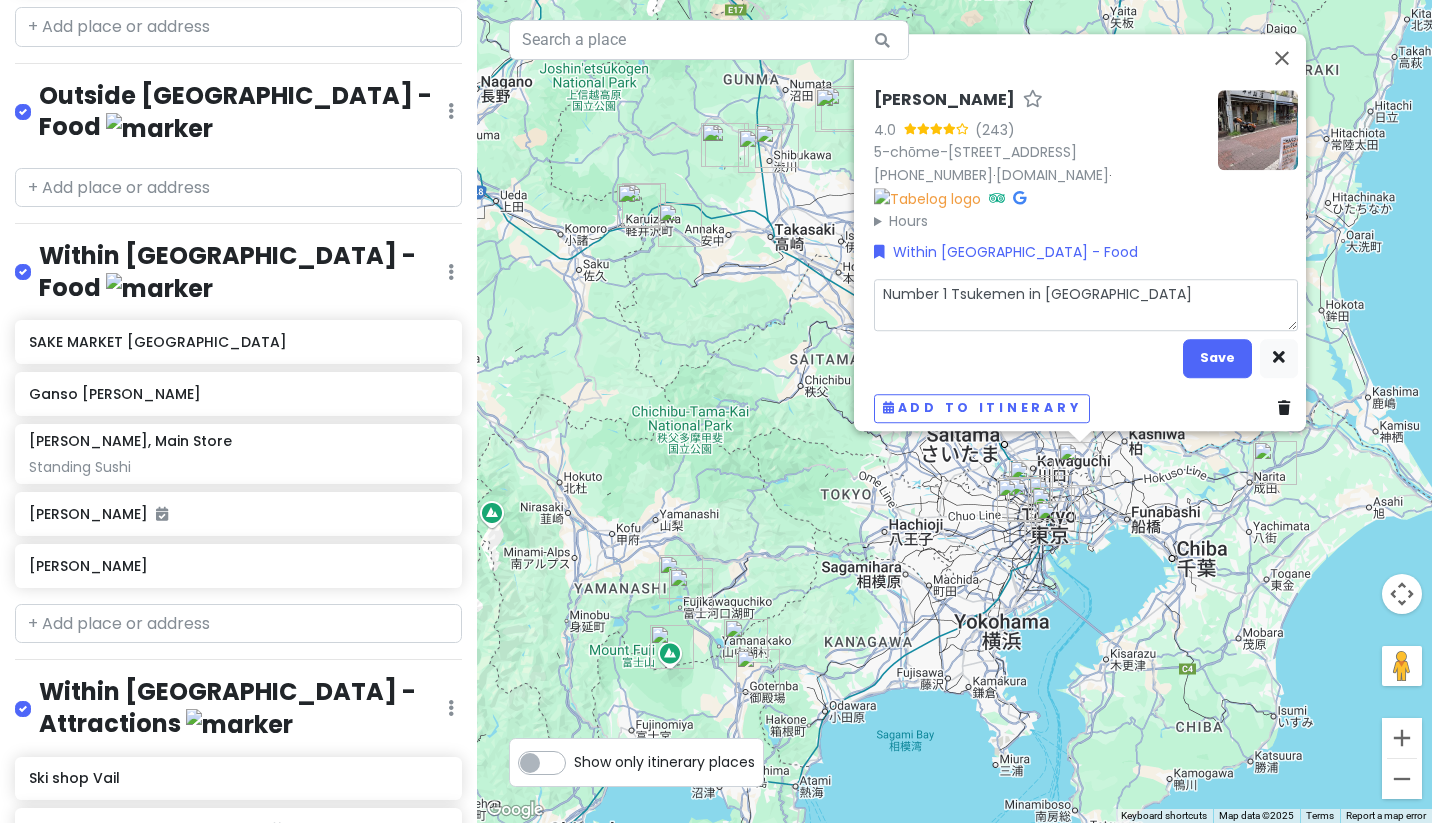 type on "x" 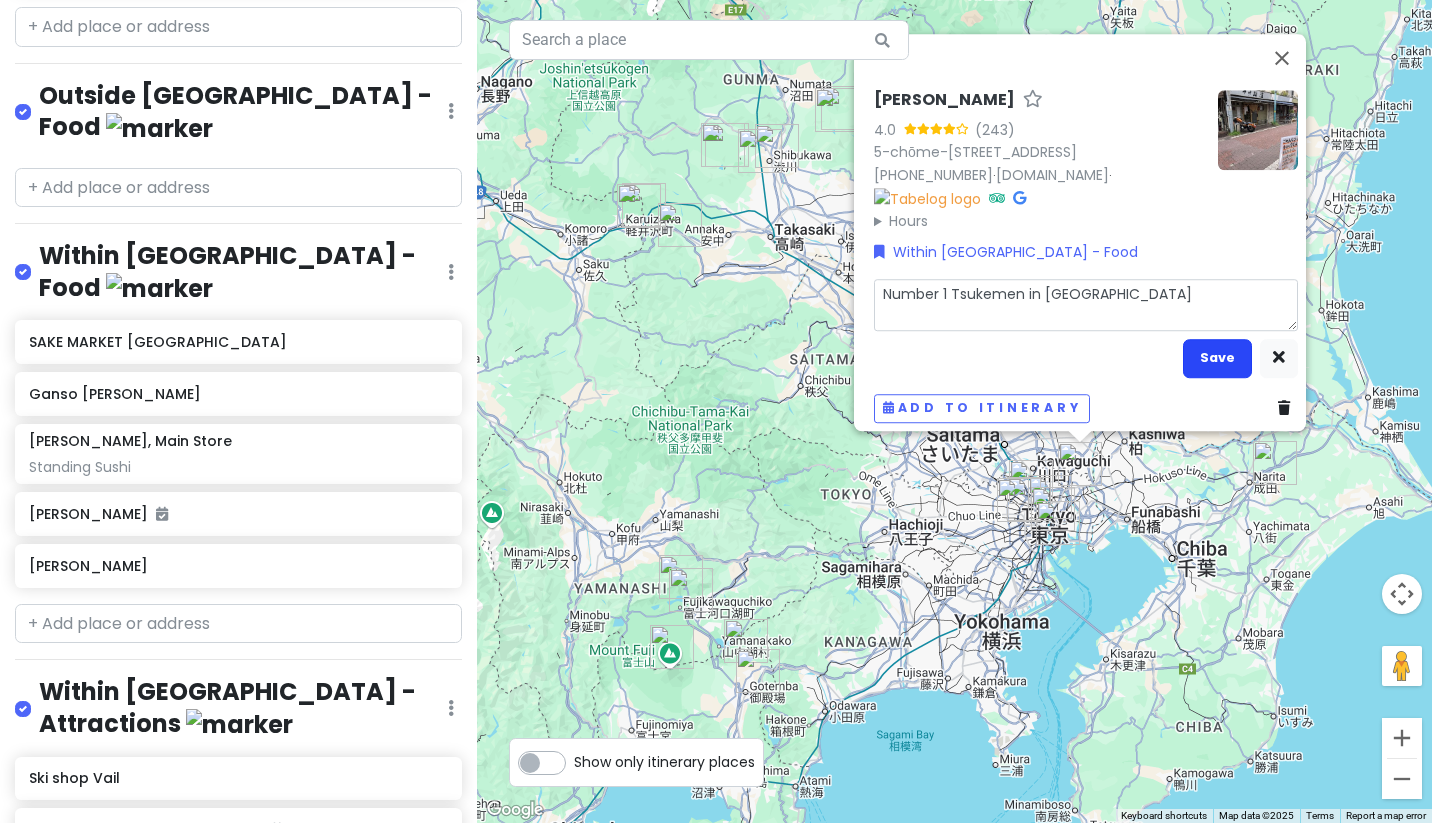 type on "Number 1 Tsukemen in Tokyo" 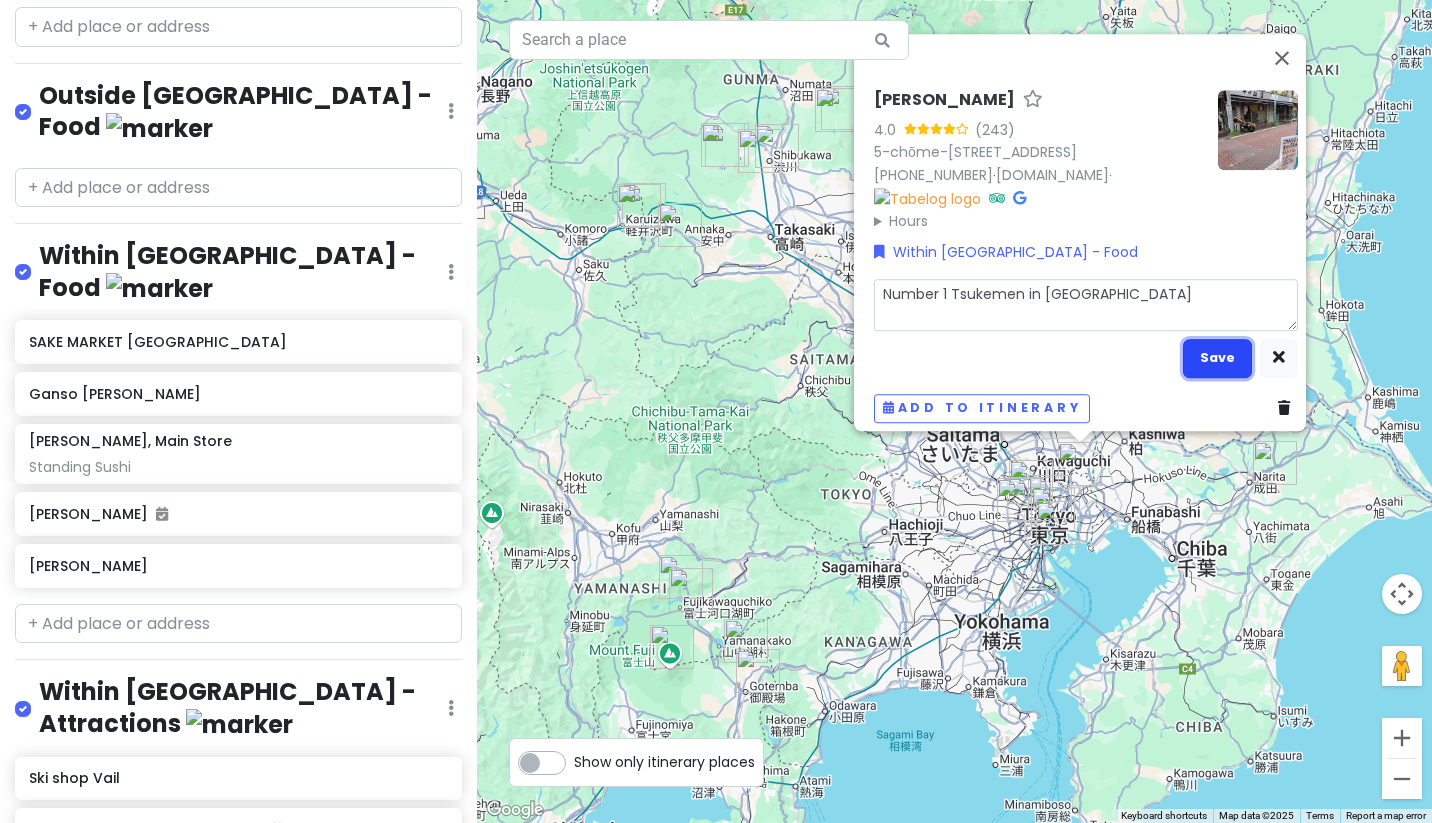 click on "Save" at bounding box center (1217, 358) 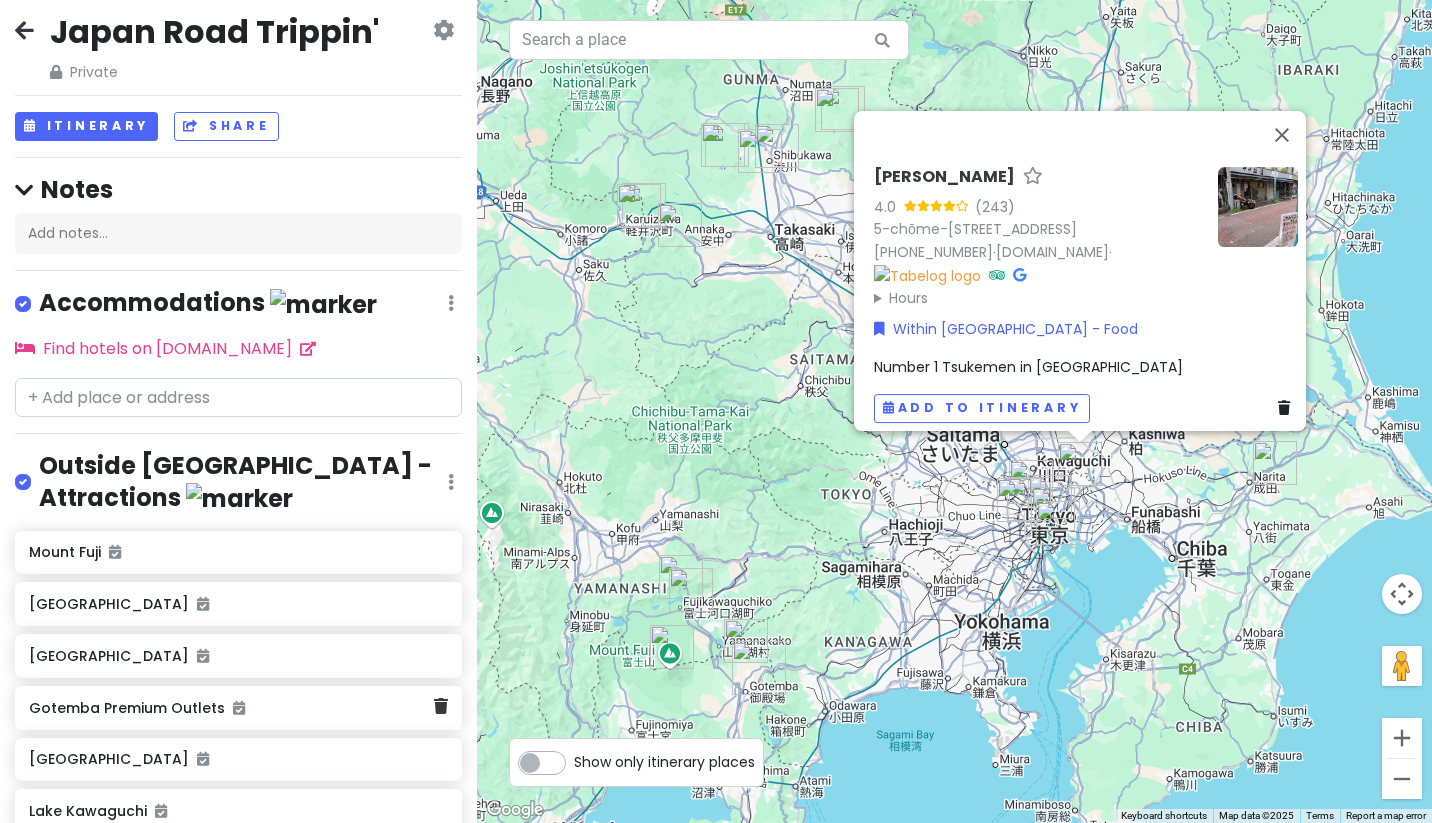 scroll, scrollTop: 0, scrollLeft: 0, axis: both 